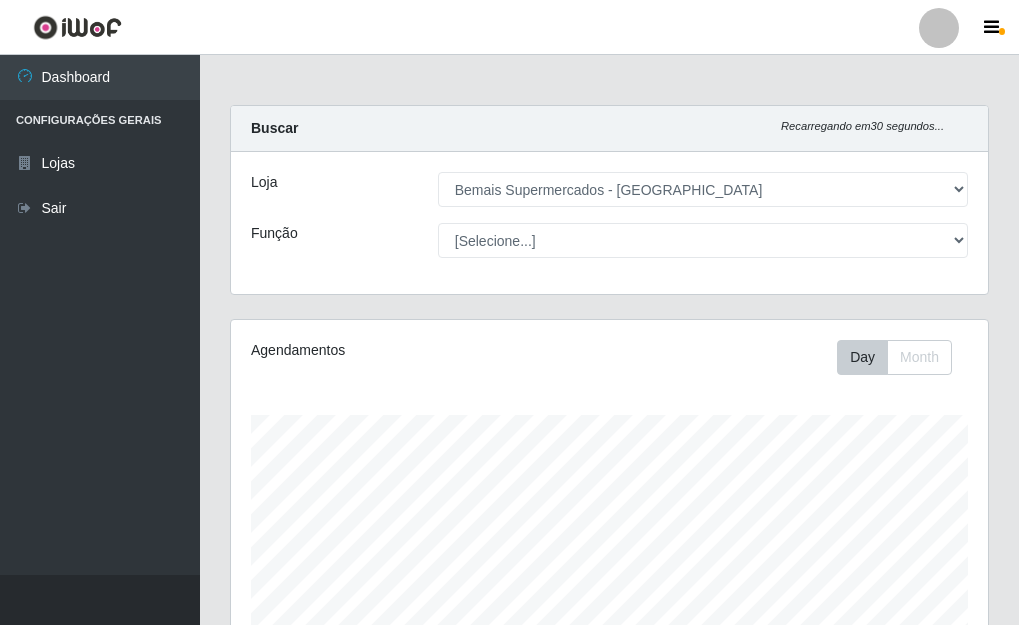select on "249" 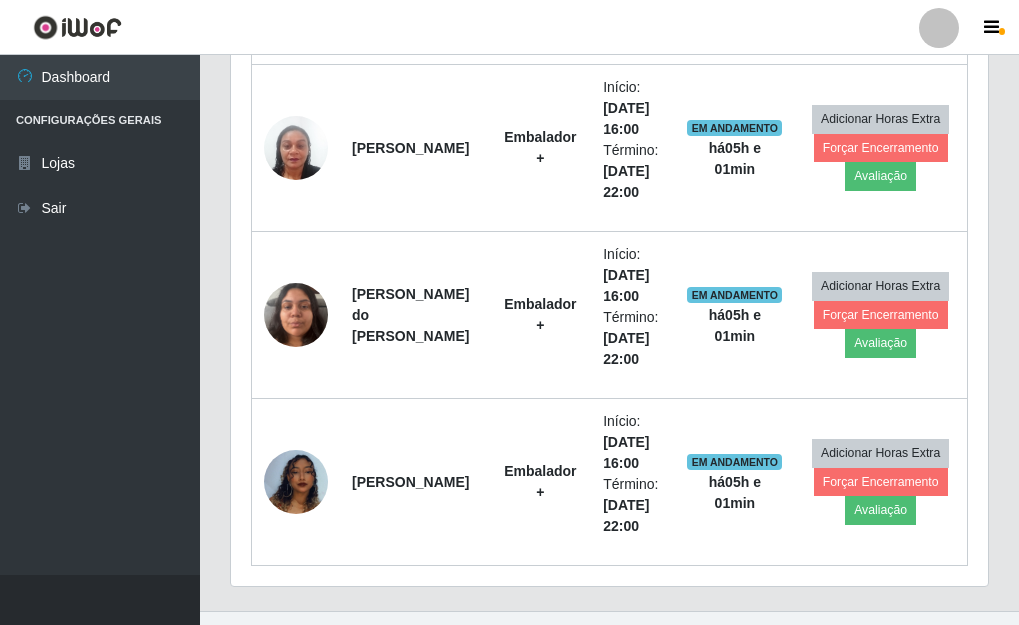 scroll, scrollTop: 999585, scrollLeft: 999243, axis: both 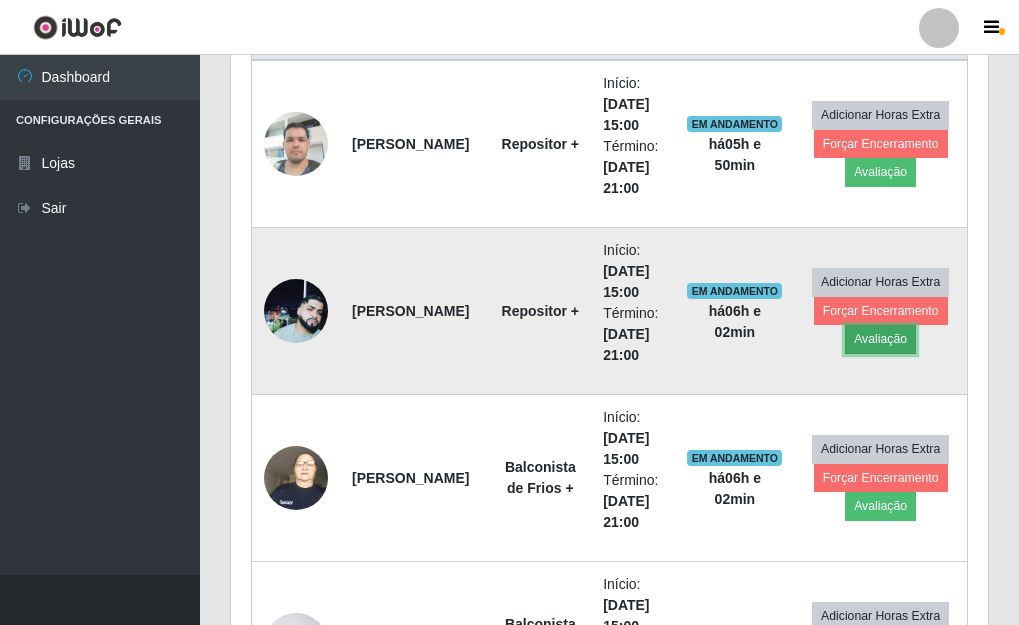 click on "Avaliação" at bounding box center (880, 339) 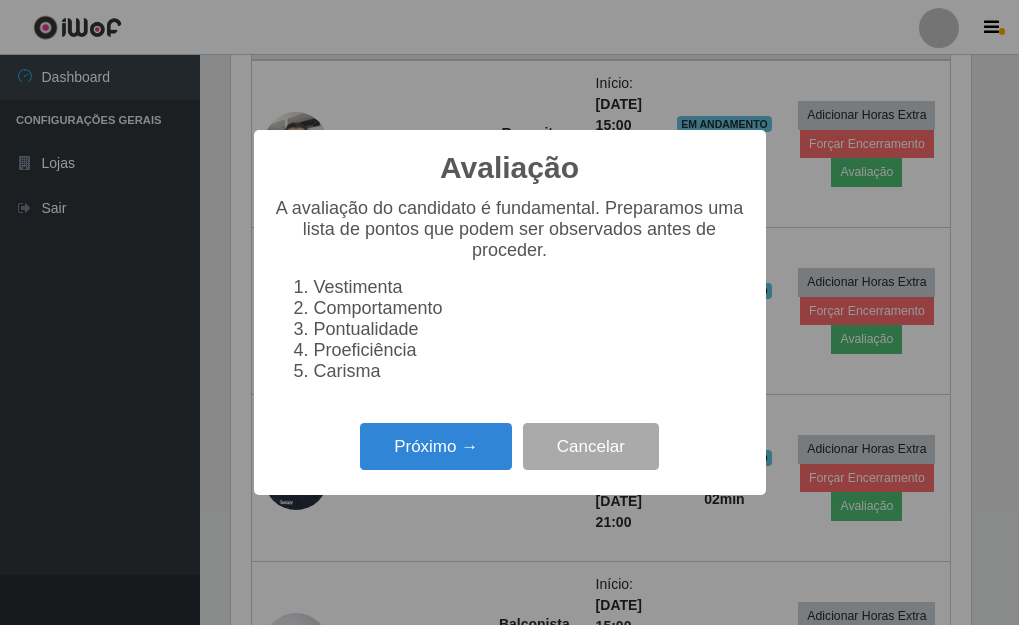 scroll, scrollTop: 999585, scrollLeft: 999255, axis: both 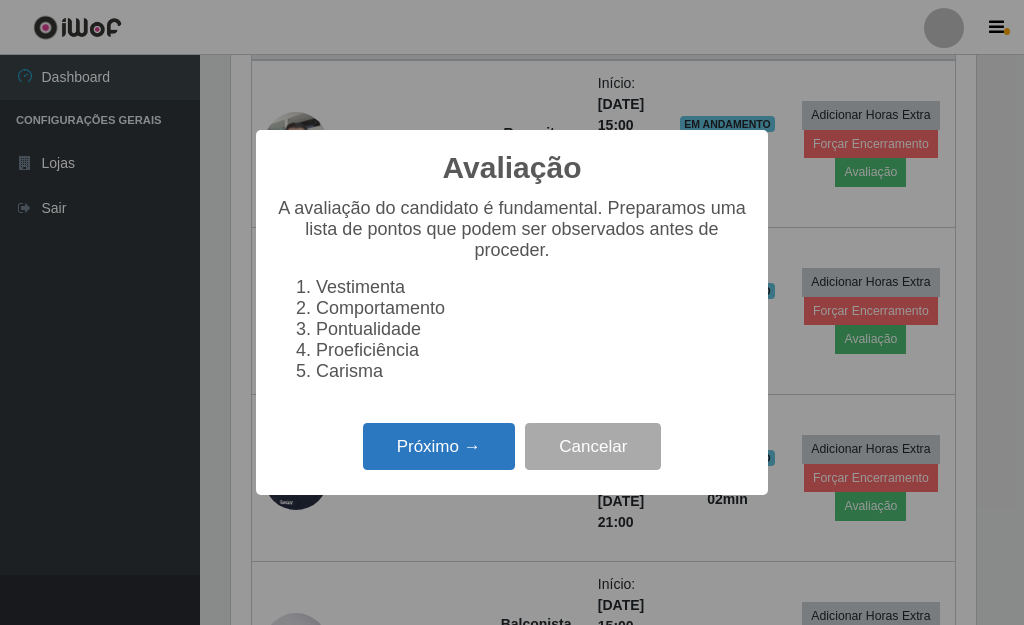 click on "Próximo →" at bounding box center (439, 446) 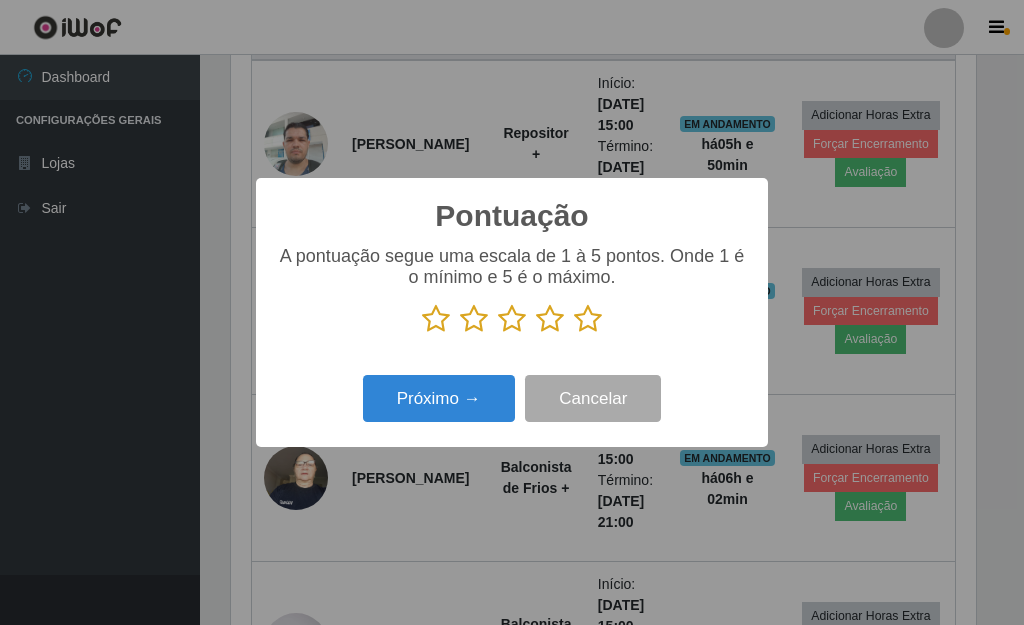 drag, startPoint x: 611, startPoint y: 308, endPoint x: 592, endPoint y: 313, distance: 19.646883 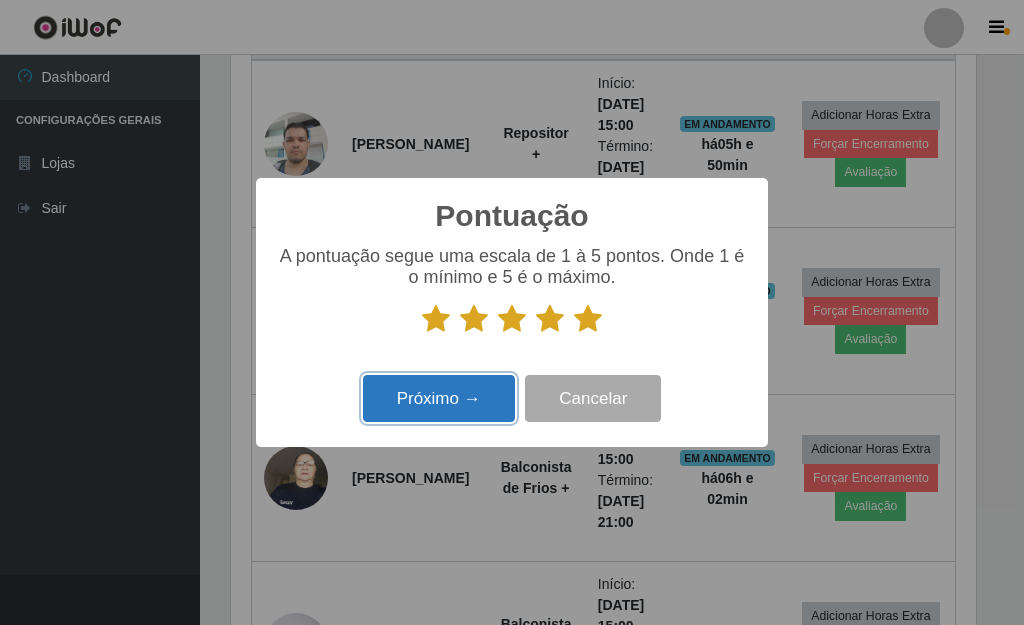 click on "Próximo →" at bounding box center [439, 398] 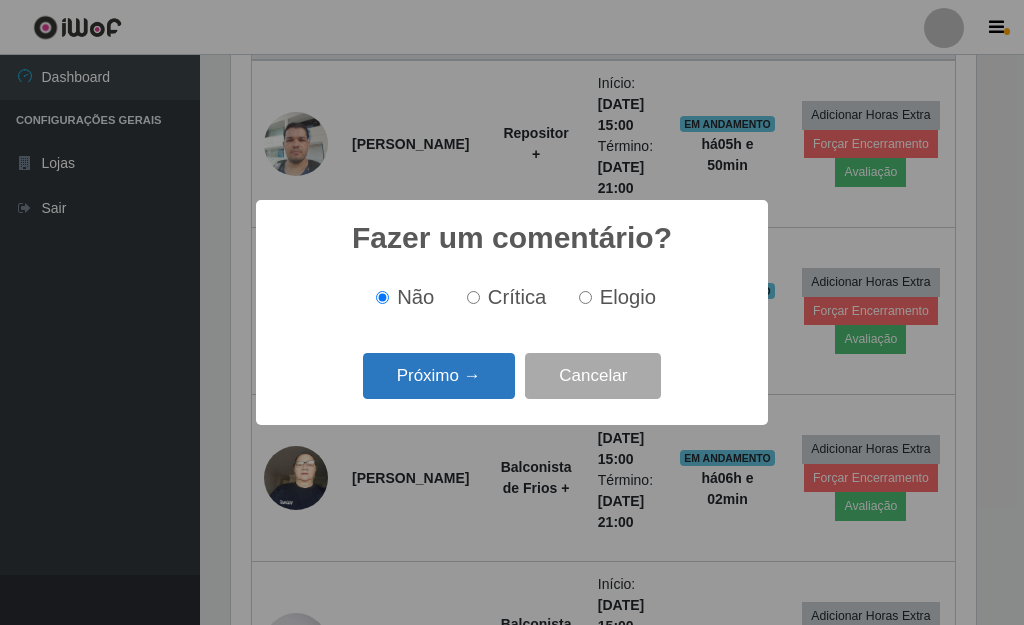 click on "Próximo →" at bounding box center (439, 376) 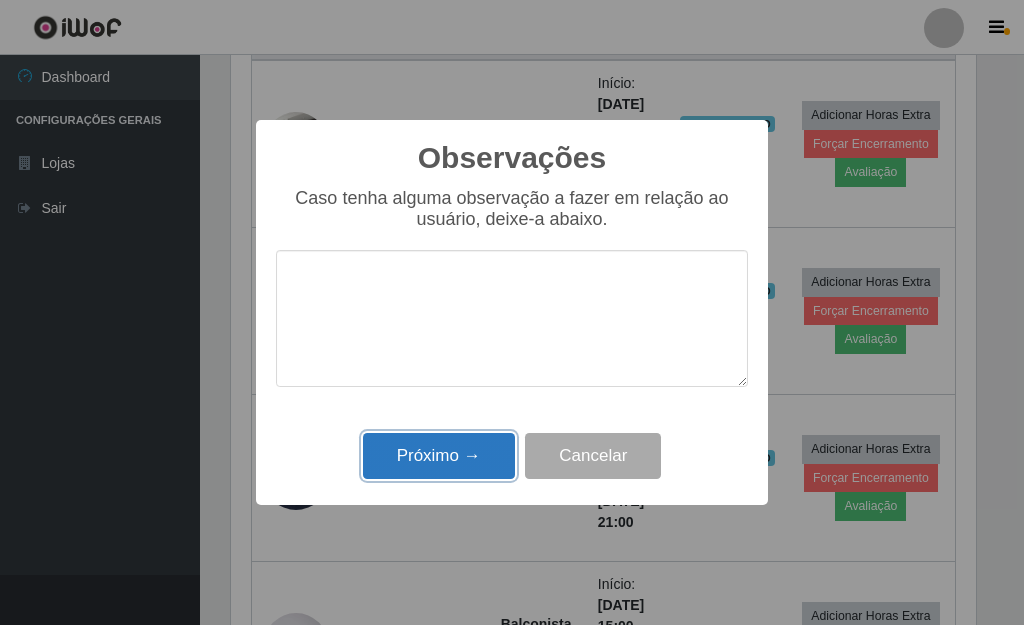 click on "Próximo →" at bounding box center (439, 456) 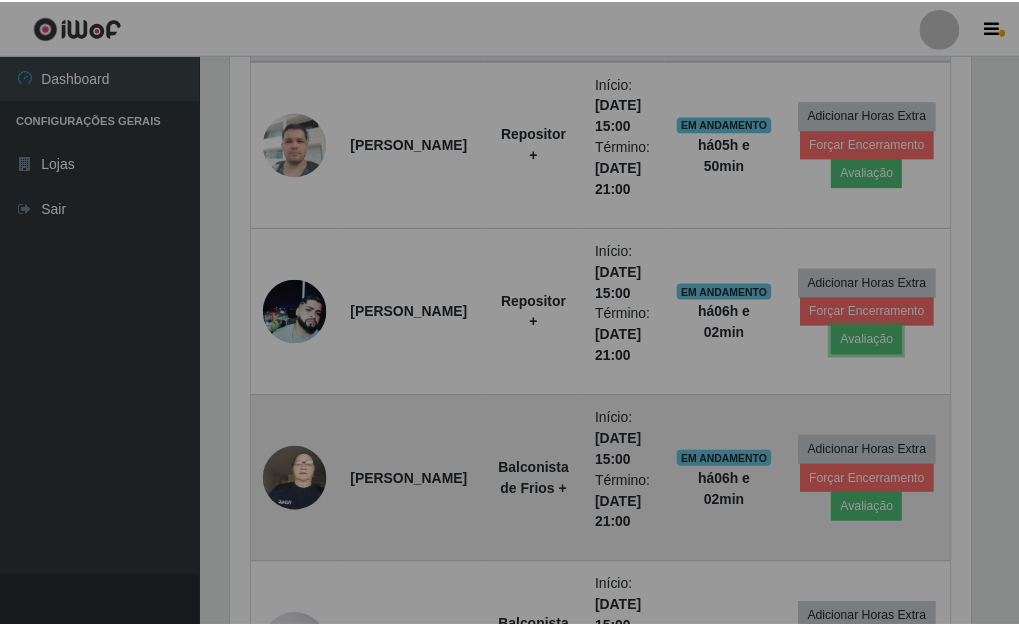 scroll, scrollTop: 999585, scrollLeft: 999243, axis: both 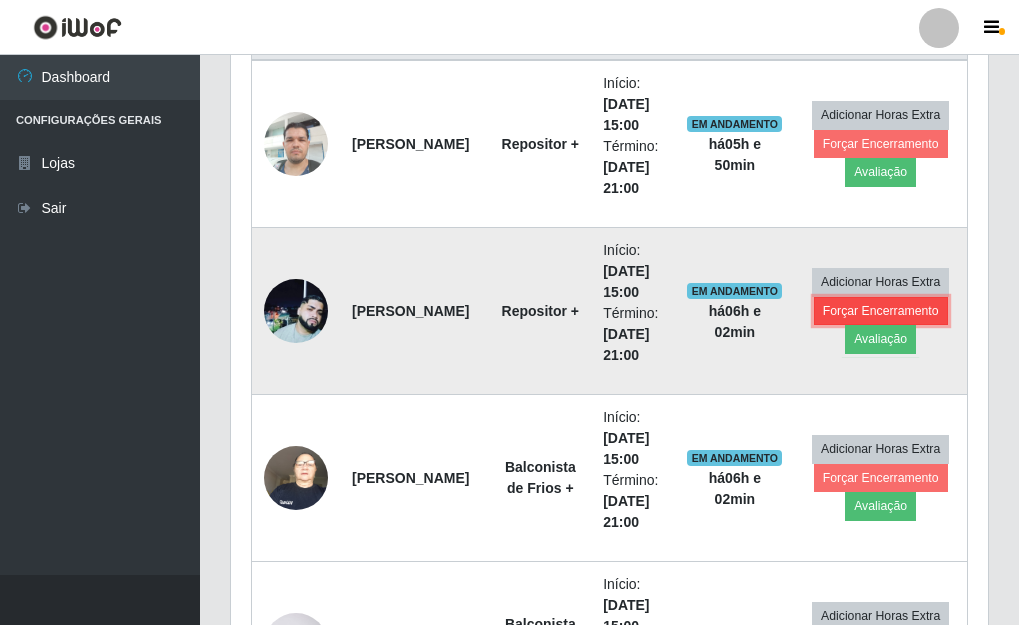 click on "Forçar Encerramento" at bounding box center (881, 311) 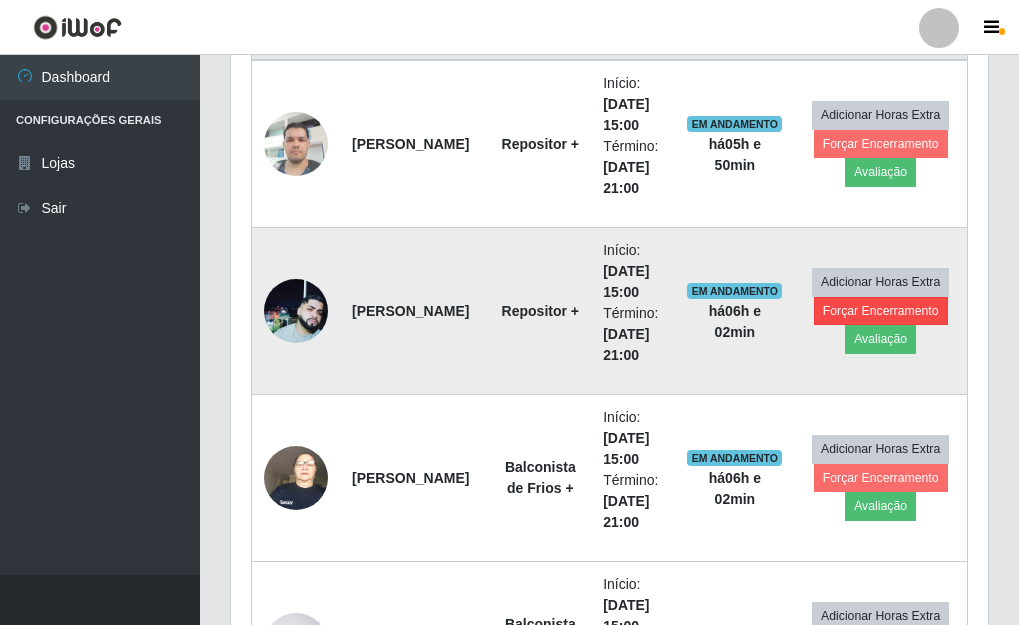 scroll, scrollTop: 999585, scrollLeft: 999255, axis: both 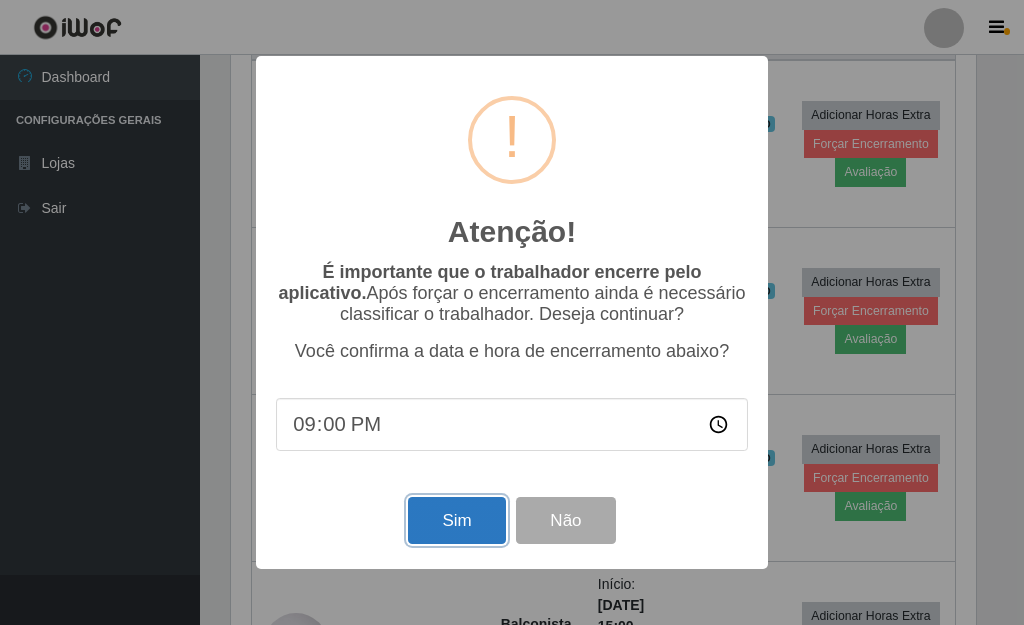 click on "Sim" at bounding box center [456, 520] 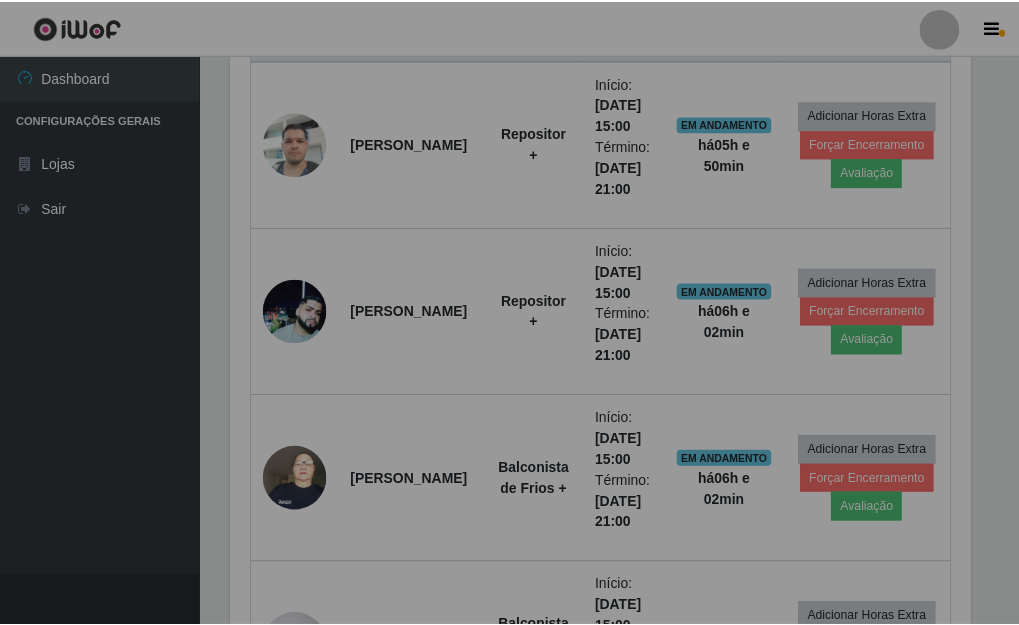 scroll, scrollTop: 999585, scrollLeft: 999243, axis: both 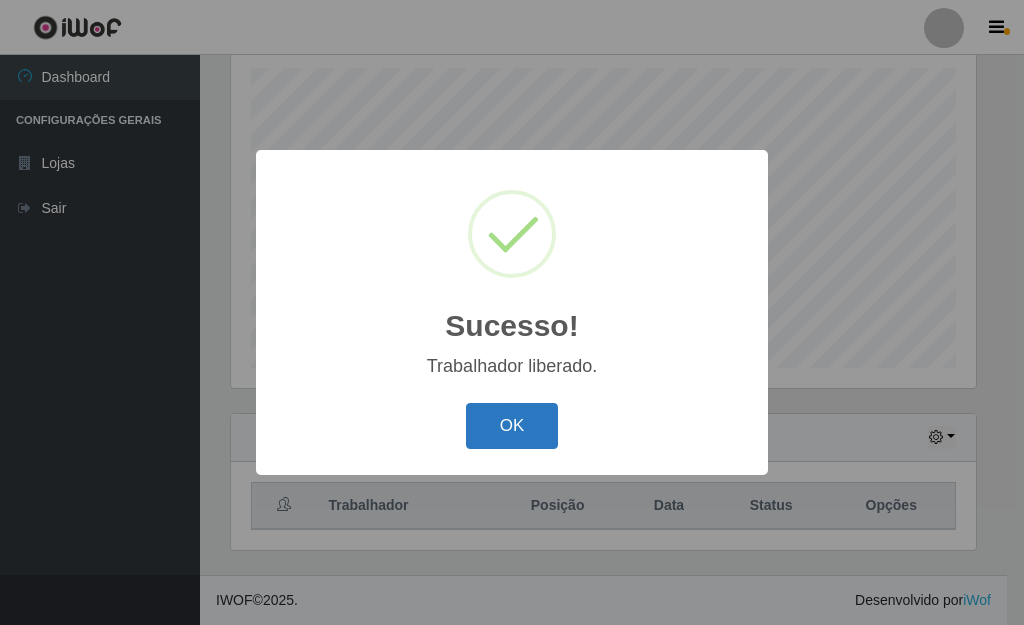 click on "OK" at bounding box center (512, 426) 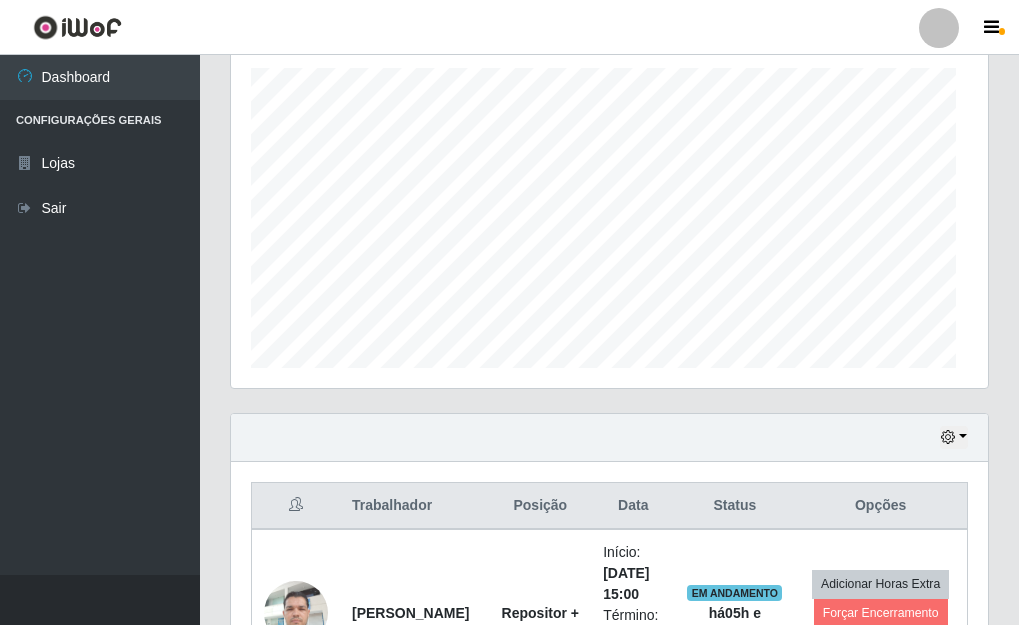 scroll, scrollTop: 999585, scrollLeft: 999243, axis: both 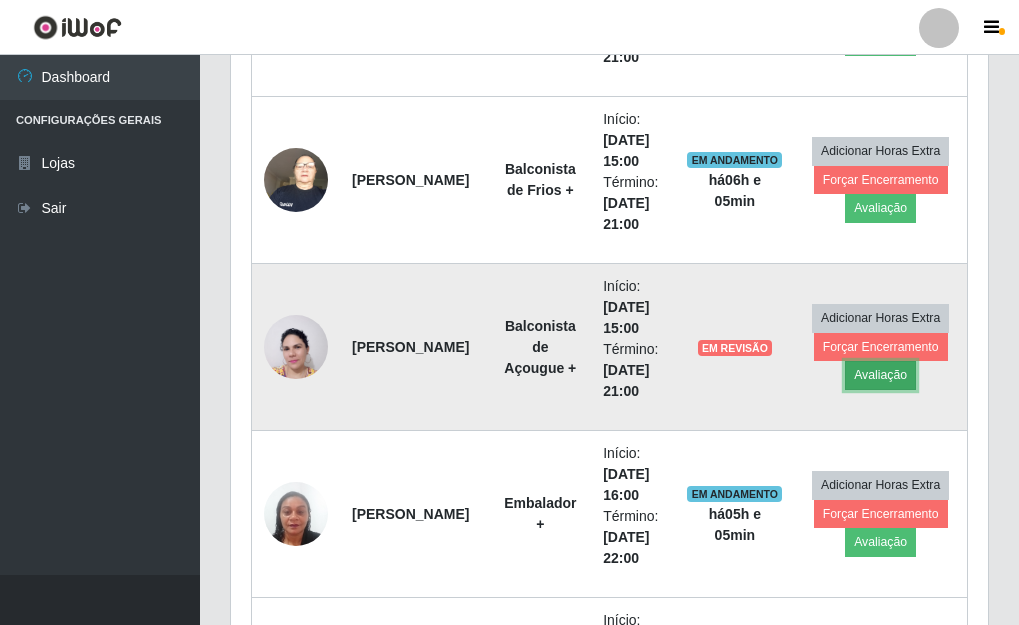 click on "Avaliação" at bounding box center [880, 375] 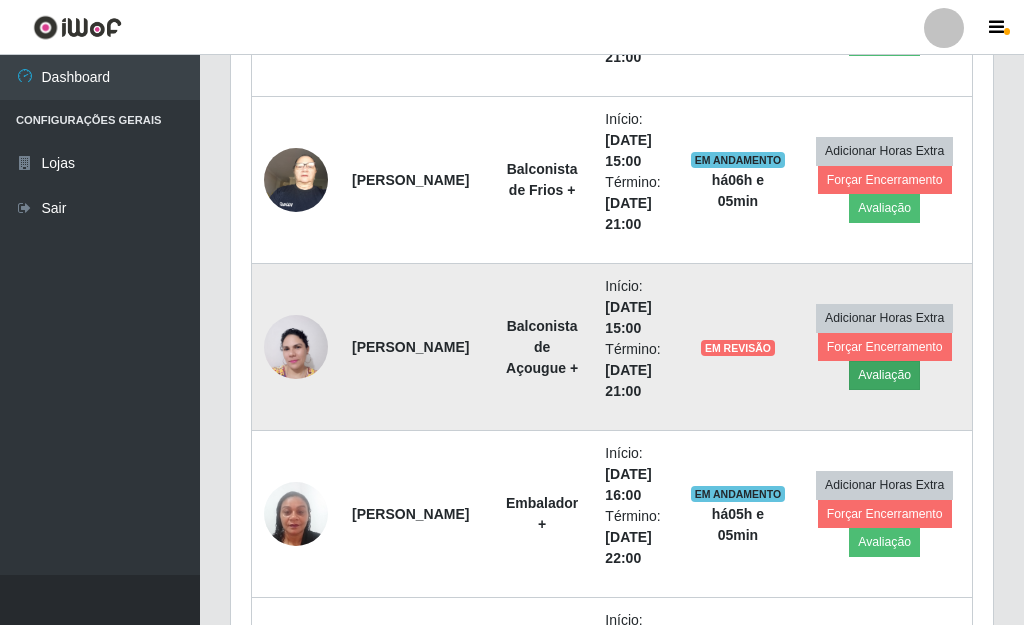 scroll, scrollTop: 999585, scrollLeft: 999255, axis: both 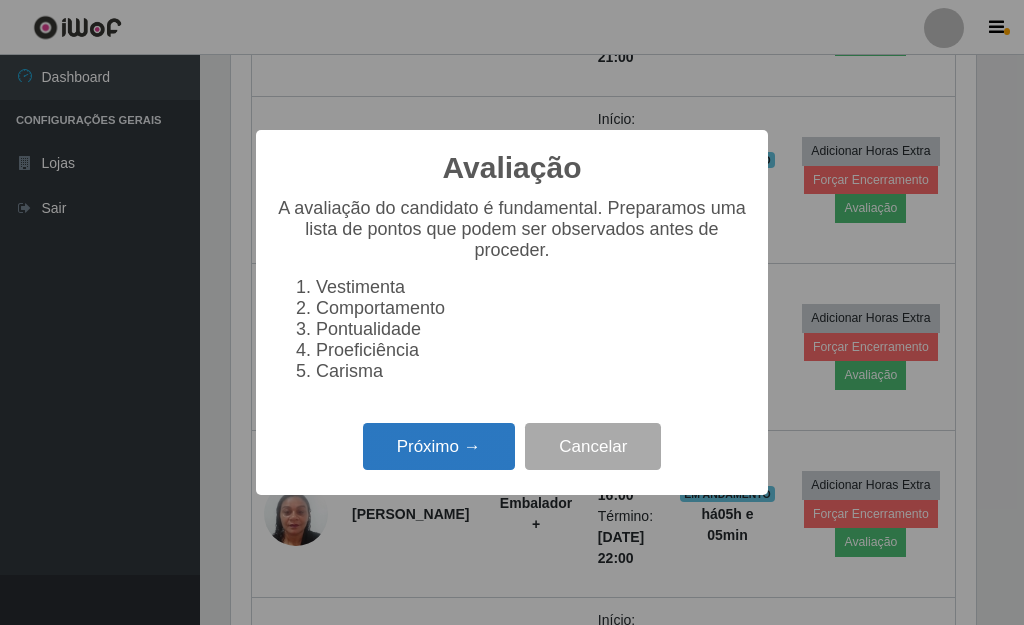 click on "Próximo →" at bounding box center (439, 446) 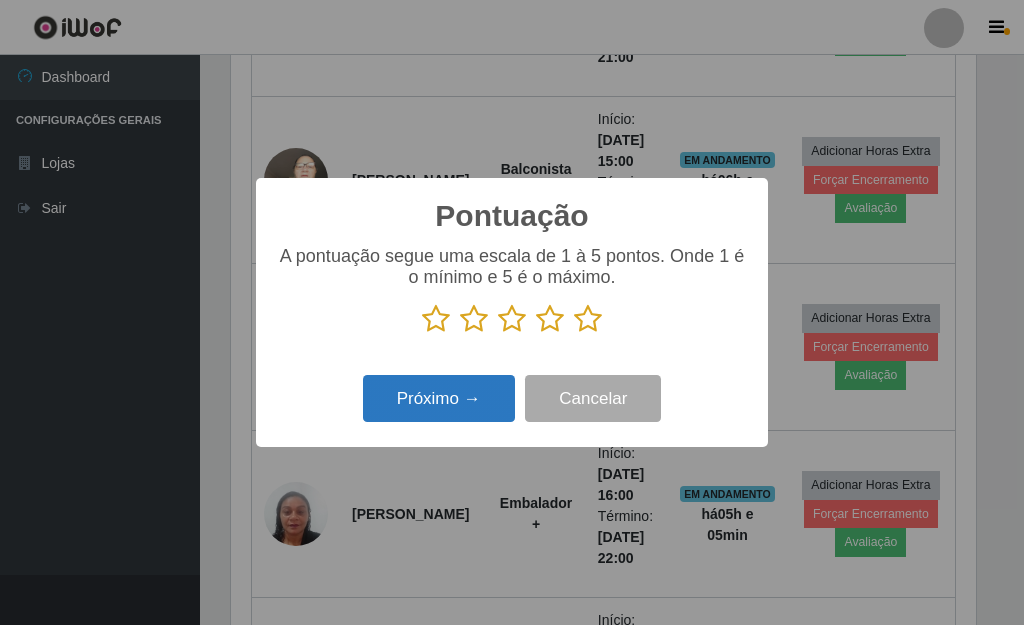 scroll, scrollTop: 999585, scrollLeft: 999255, axis: both 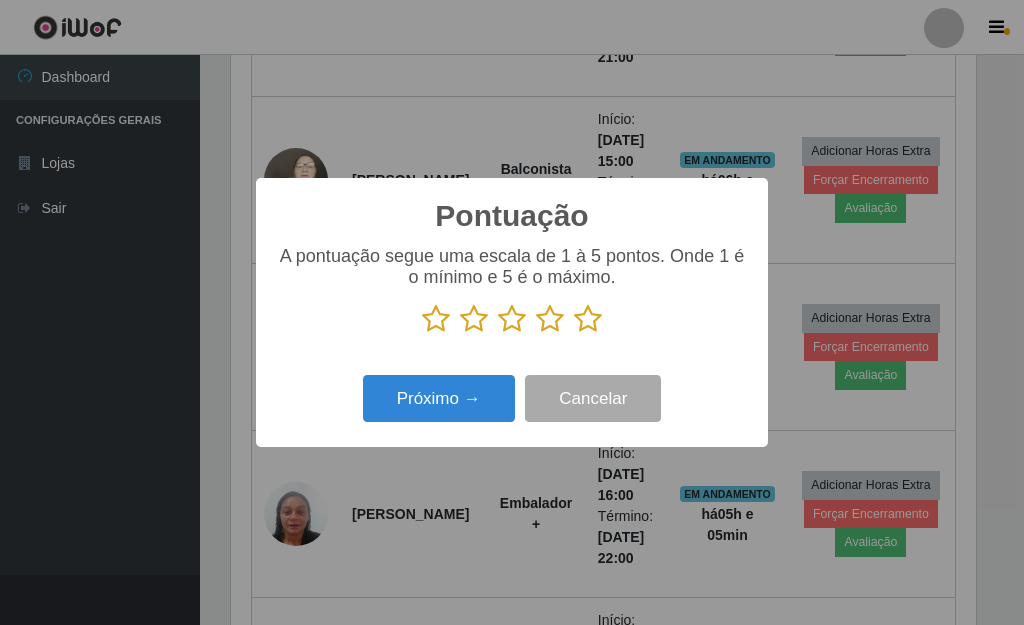click at bounding box center (588, 319) 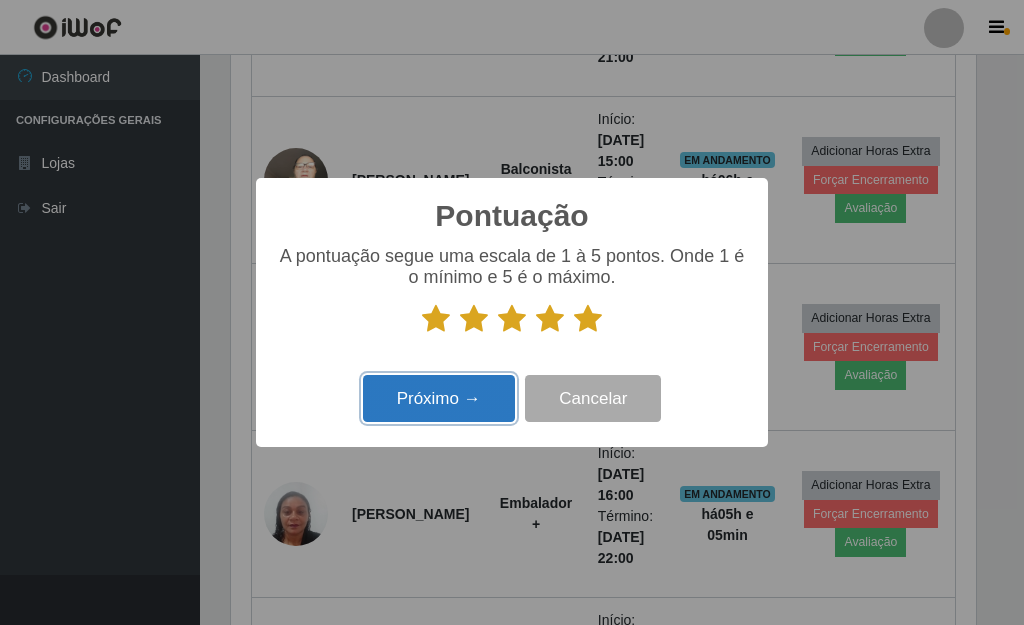 click on "Próximo →" at bounding box center (439, 398) 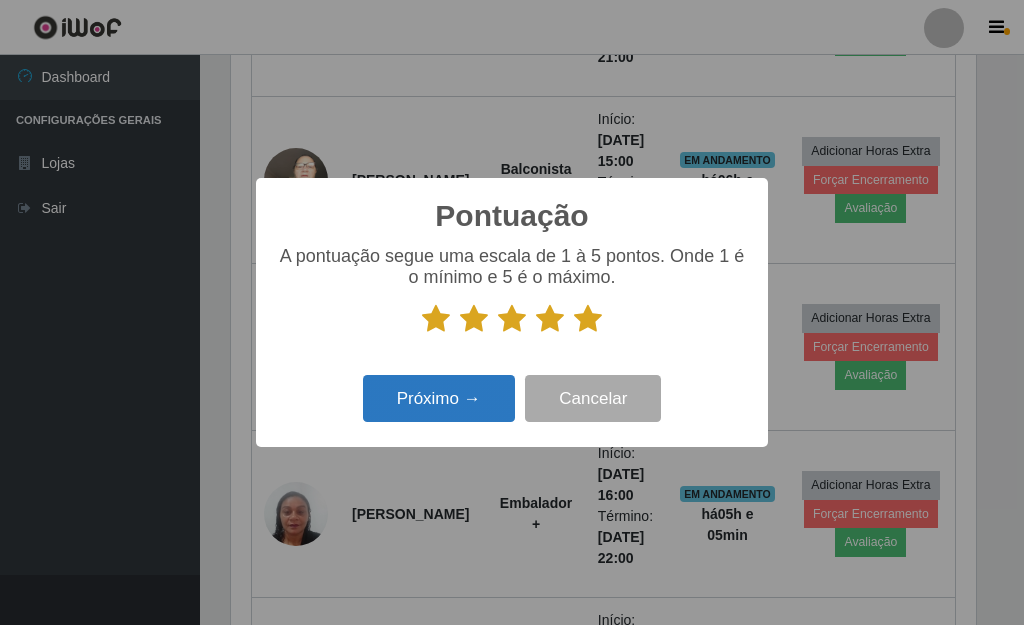 scroll, scrollTop: 999585, scrollLeft: 999255, axis: both 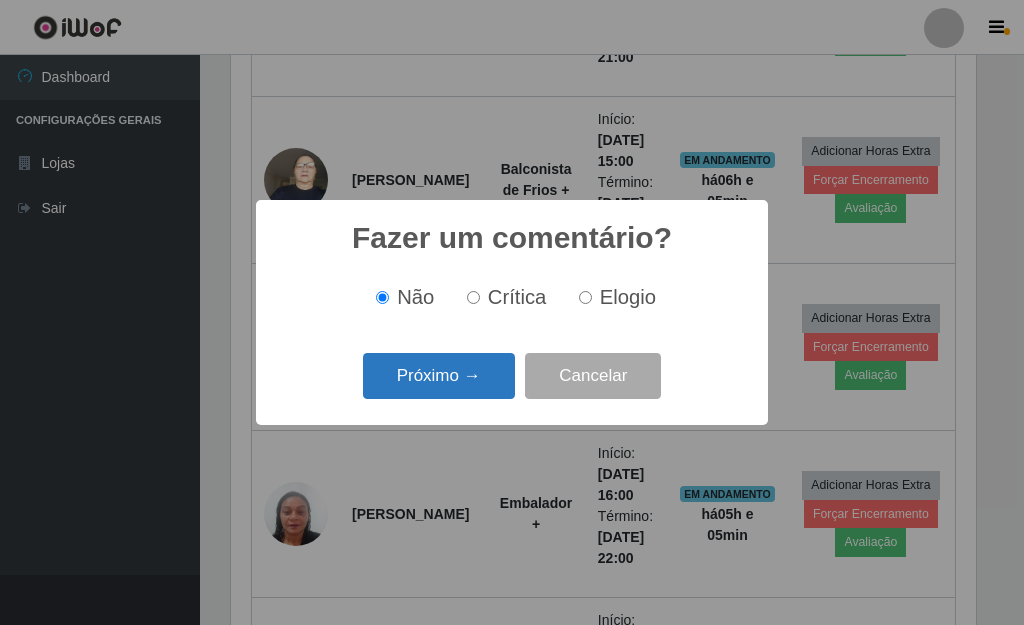 click on "Próximo →" at bounding box center (439, 376) 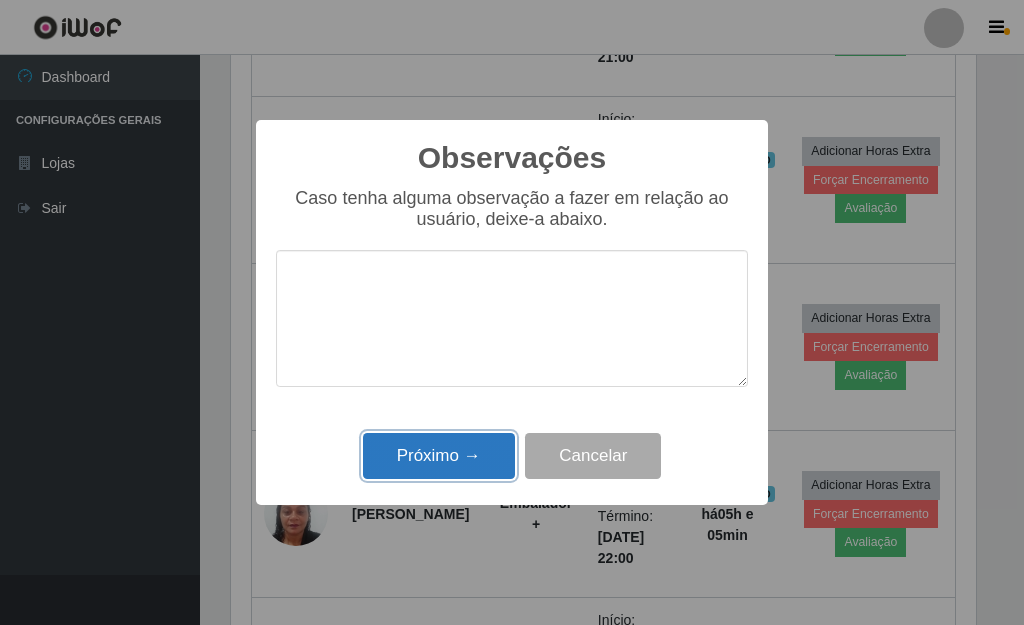 click on "Próximo →" at bounding box center [439, 456] 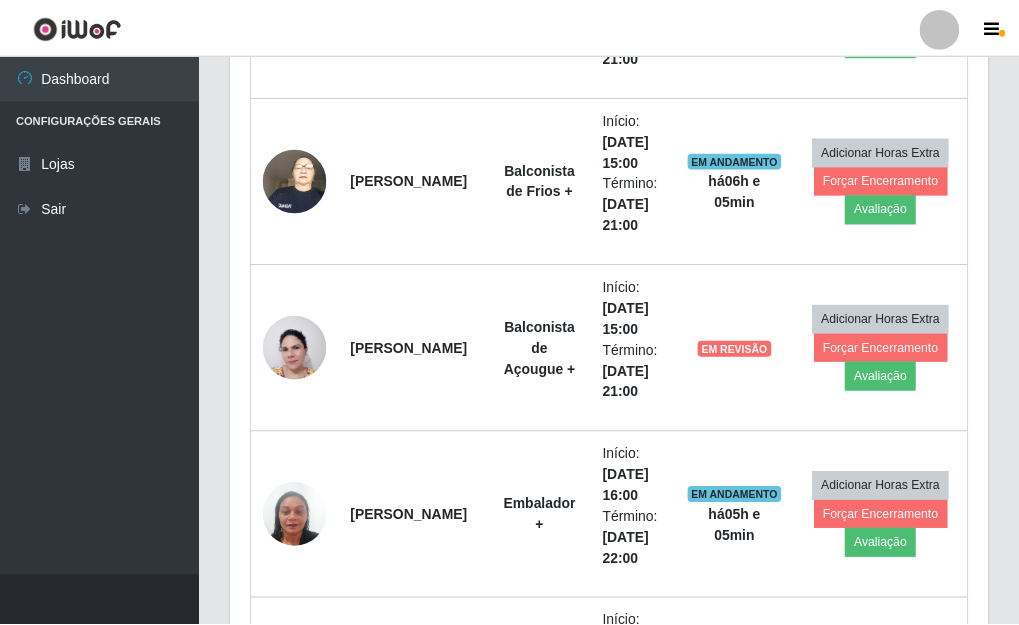 scroll, scrollTop: 999585, scrollLeft: 999243, axis: both 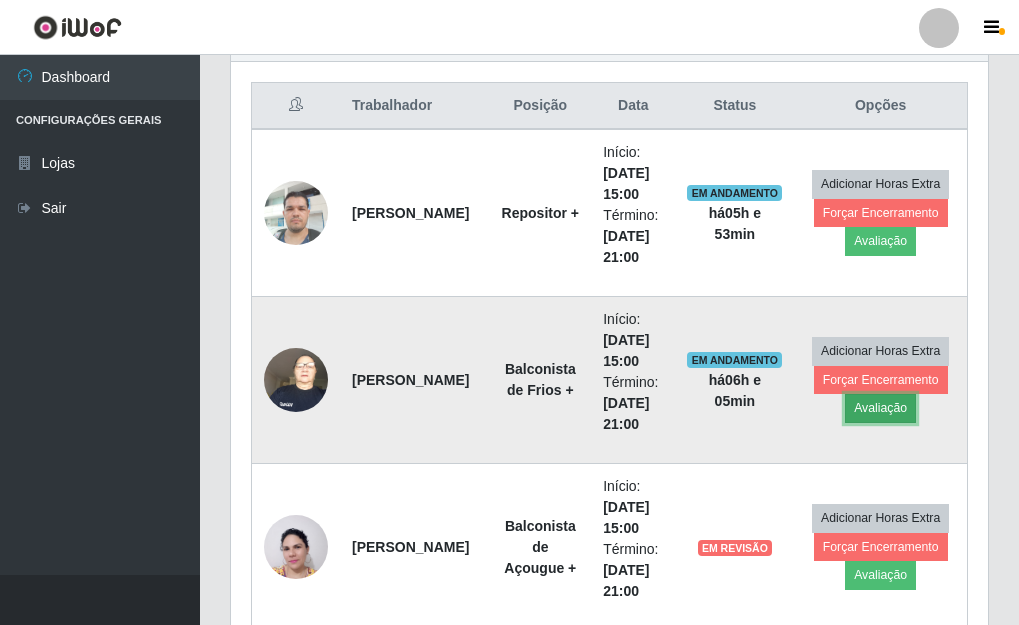 click on "Avaliação" at bounding box center [880, 408] 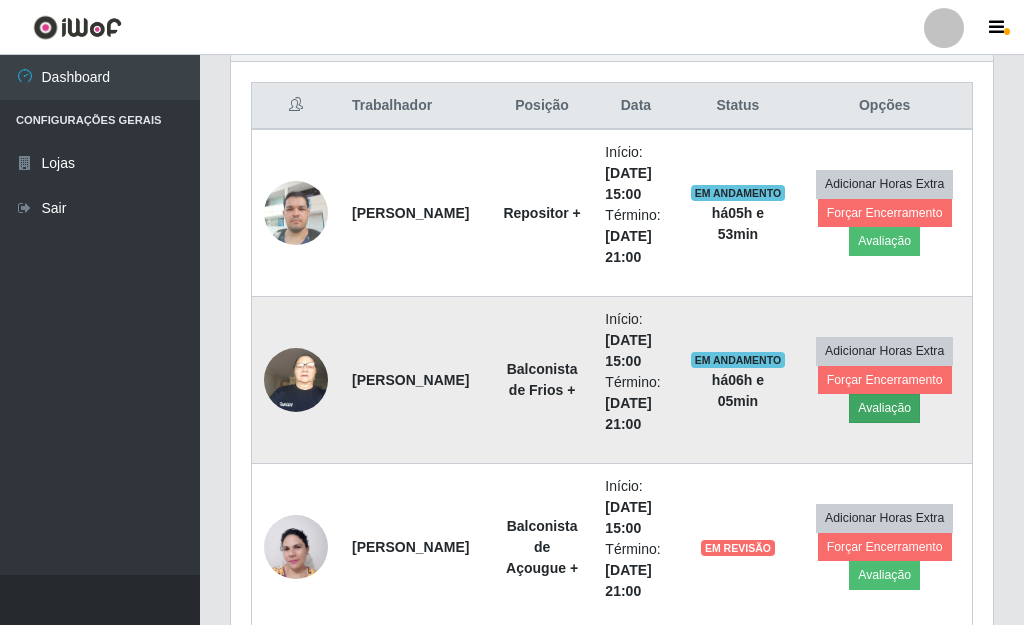 scroll, scrollTop: 999585, scrollLeft: 999255, axis: both 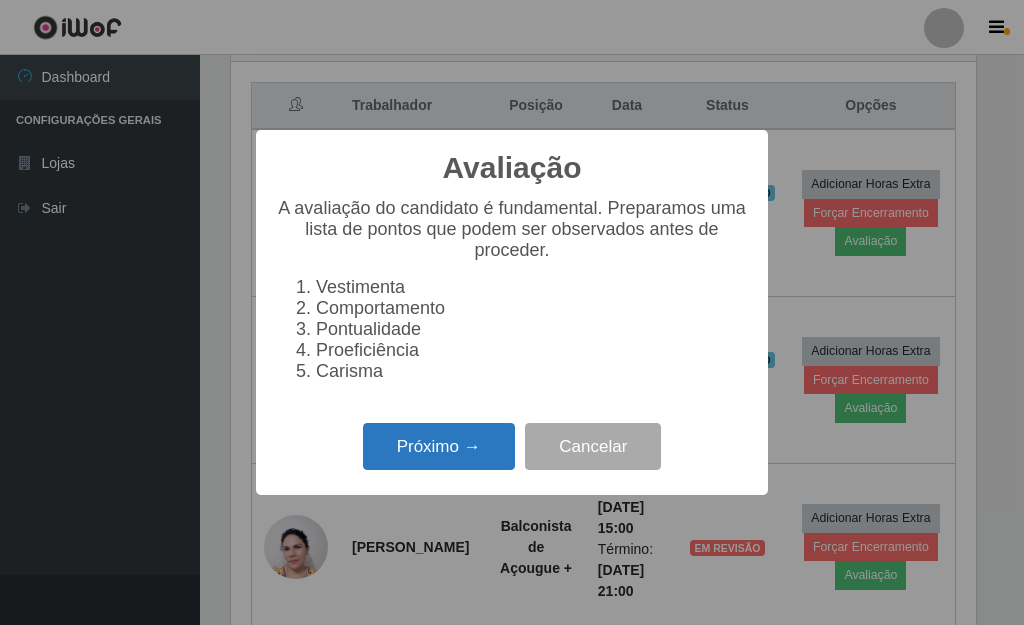 click on "Próximo →" at bounding box center (439, 446) 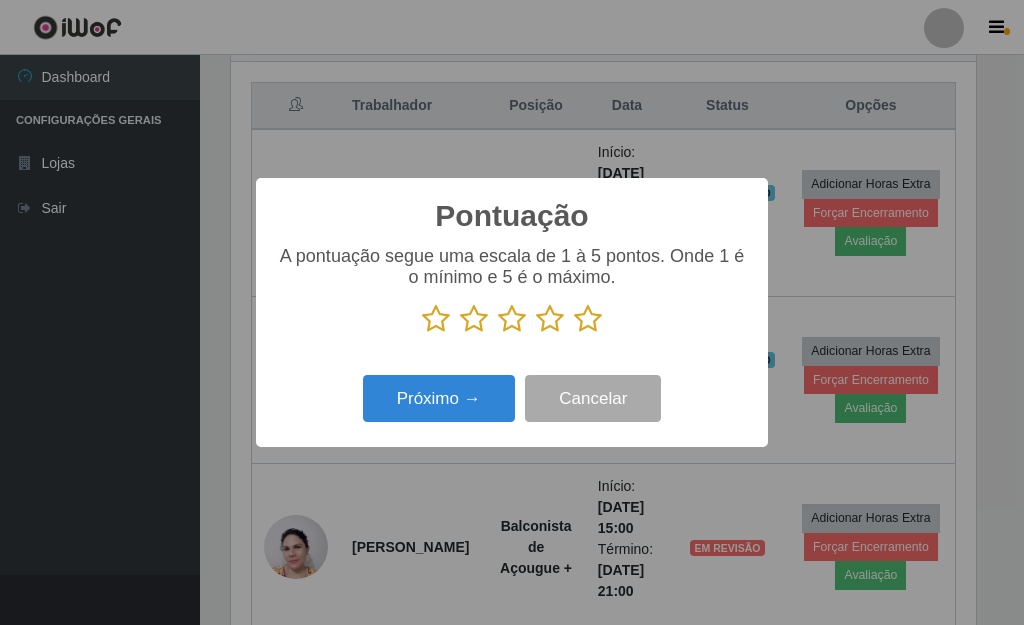scroll, scrollTop: 999585, scrollLeft: 999255, axis: both 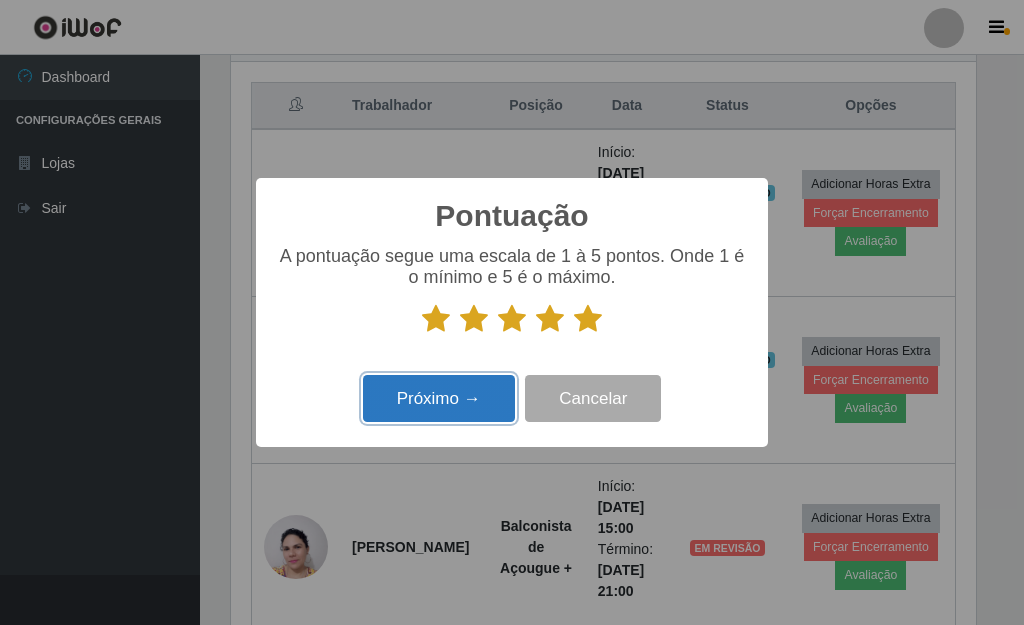 click on "Próximo →" at bounding box center [439, 398] 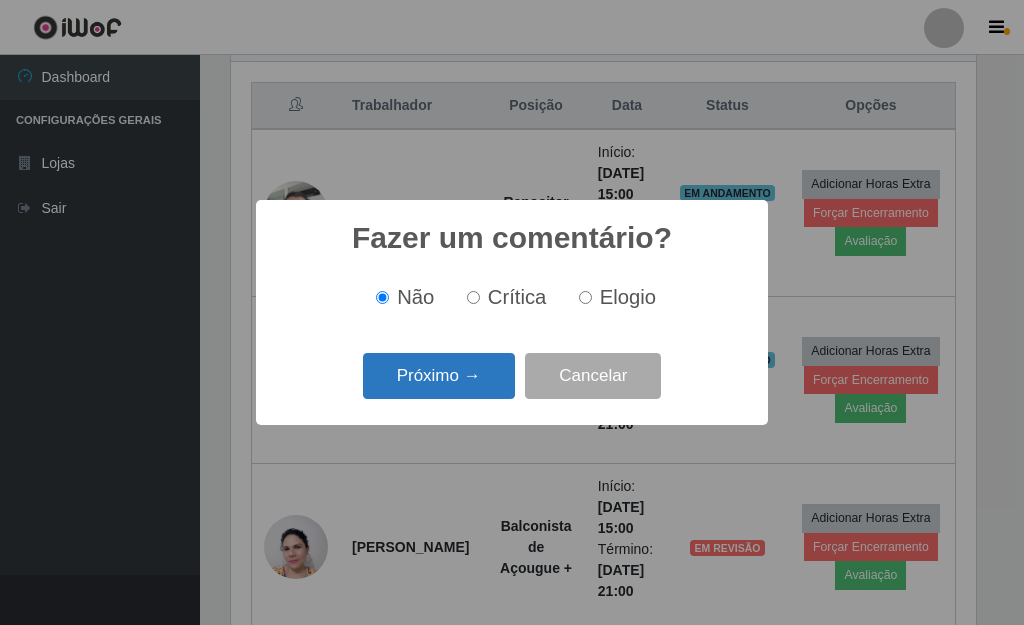 click on "Próximo →" at bounding box center (439, 376) 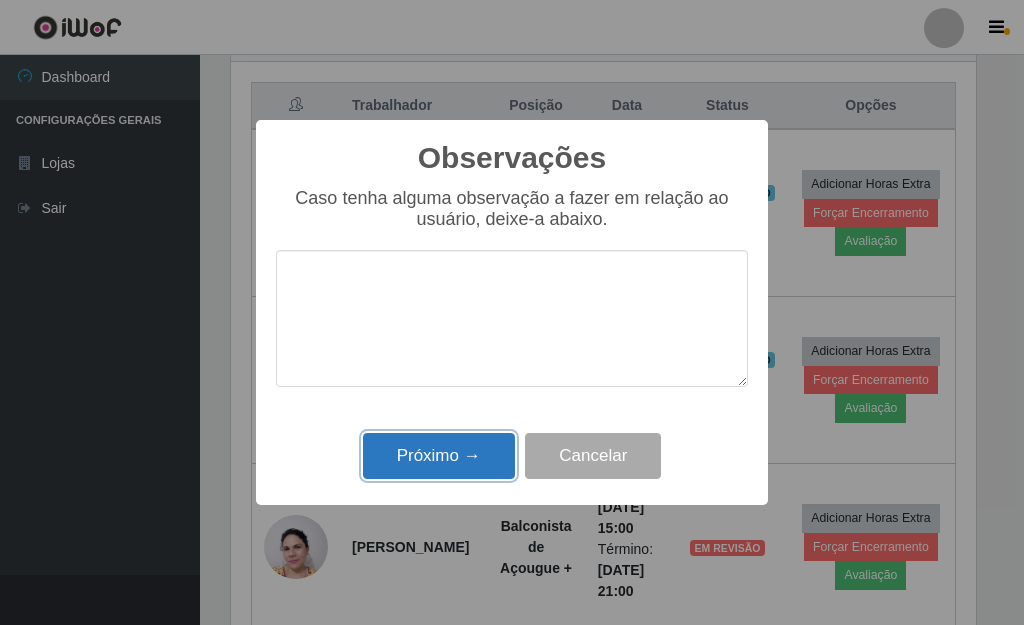 click on "Próximo →" at bounding box center (439, 456) 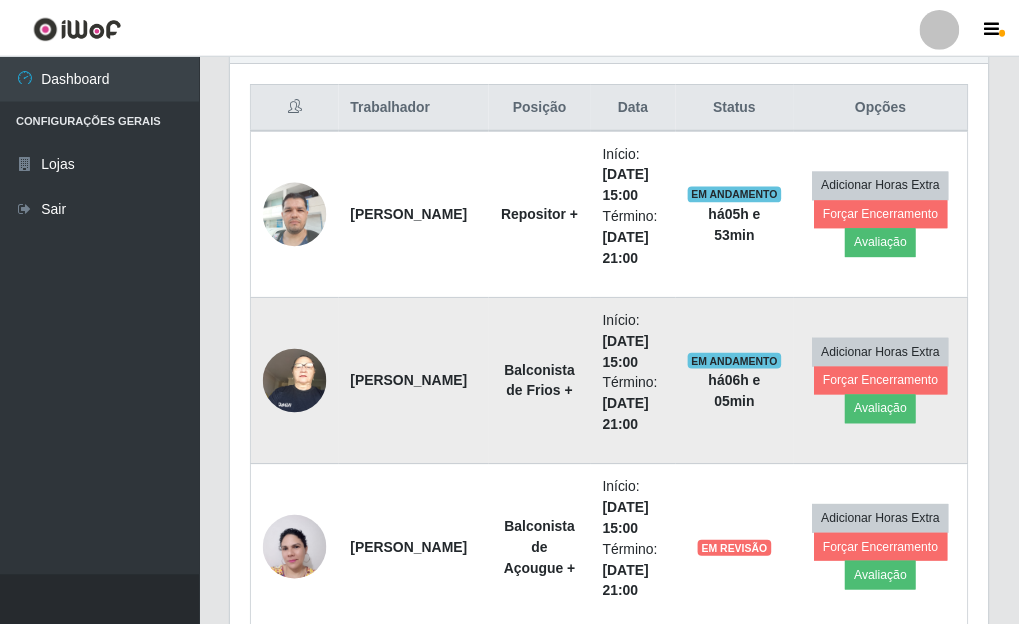 scroll, scrollTop: 999585, scrollLeft: 999243, axis: both 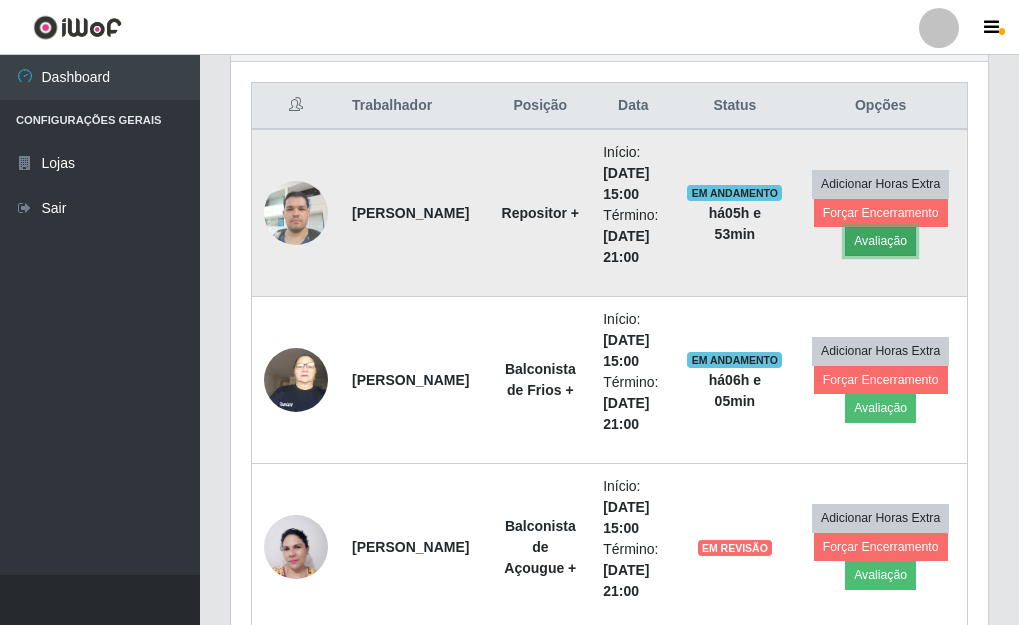 click on "Avaliação" at bounding box center [880, 241] 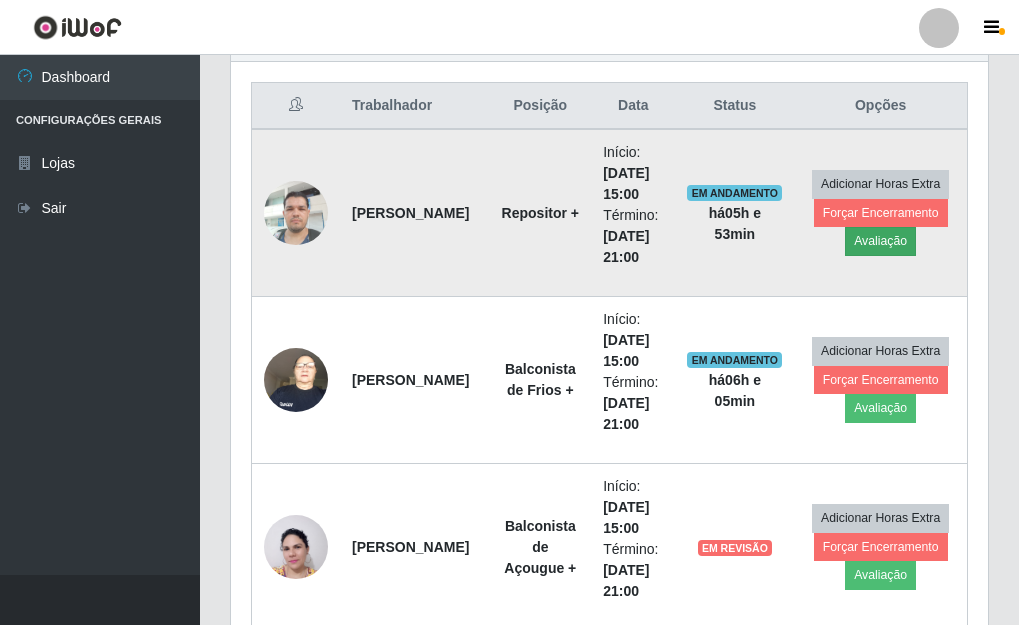 scroll, scrollTop: 999585, scrollLeft: 999255, axis: both 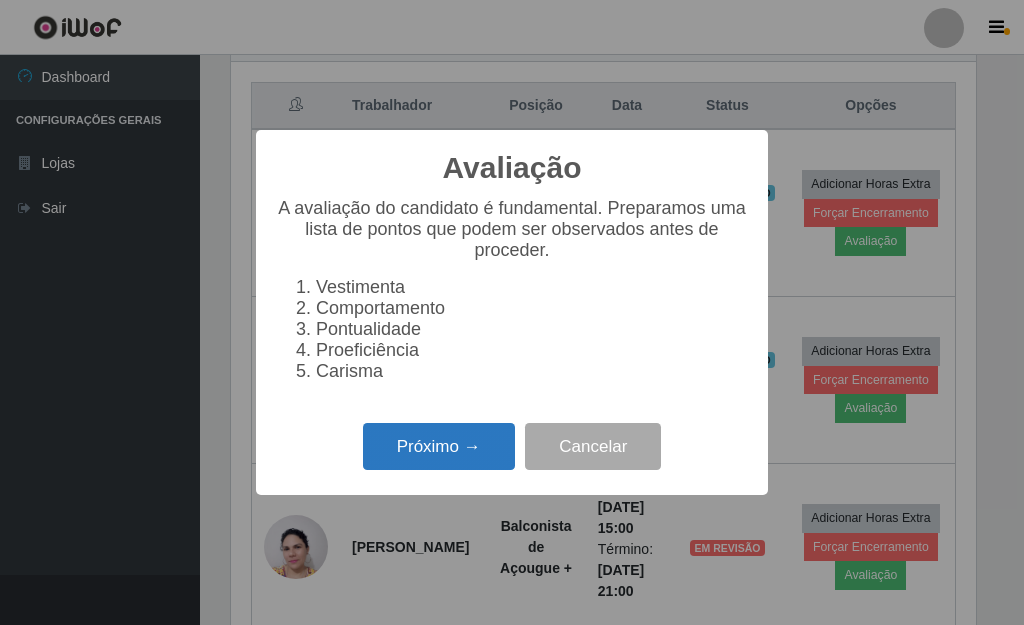 click on "Próximo →" at bounding box center [439, 446] 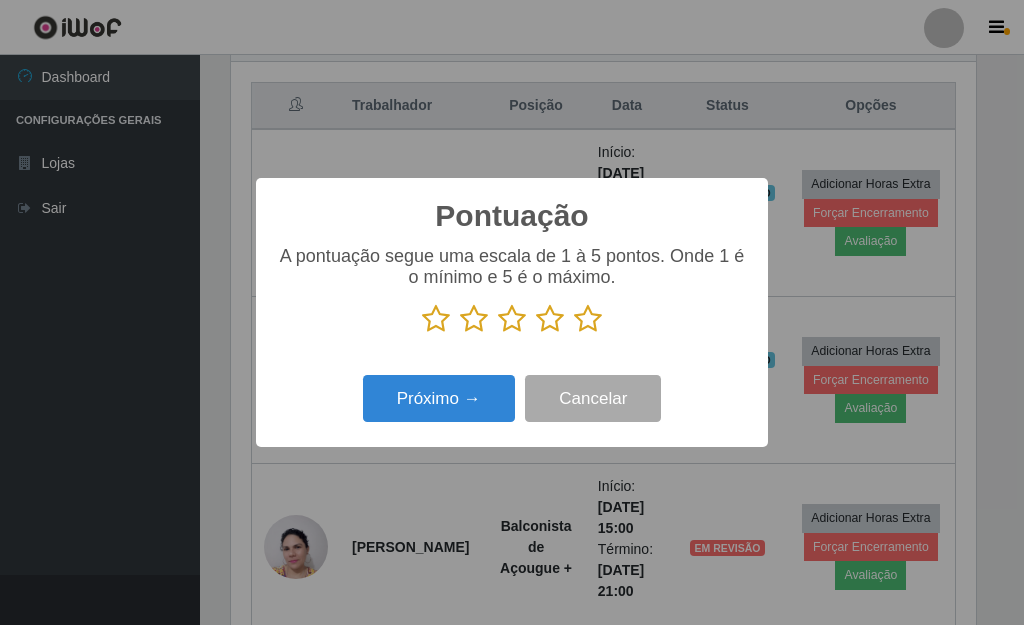 click at bounding box center (588, 319) 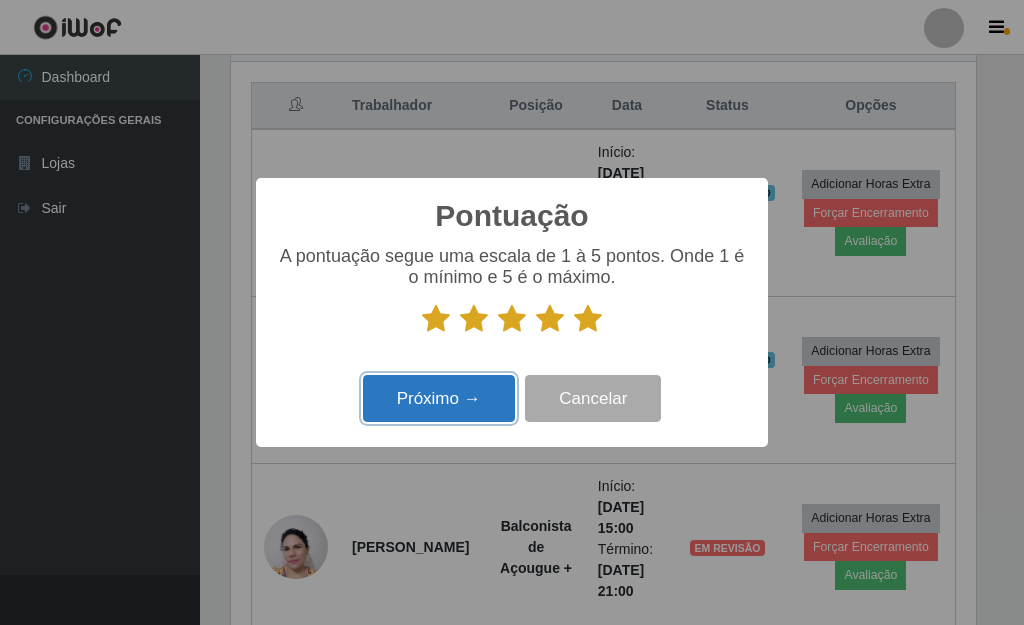 click on "Próximo →" at bounding box center (439, 398) 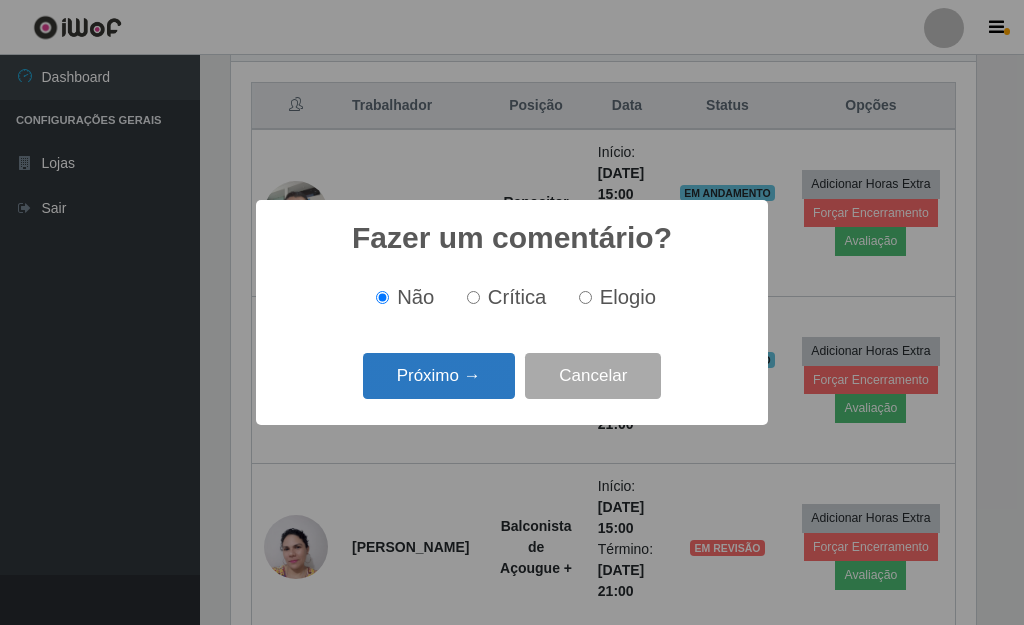 click on "Próximo →" at bounding box center [439, 376] 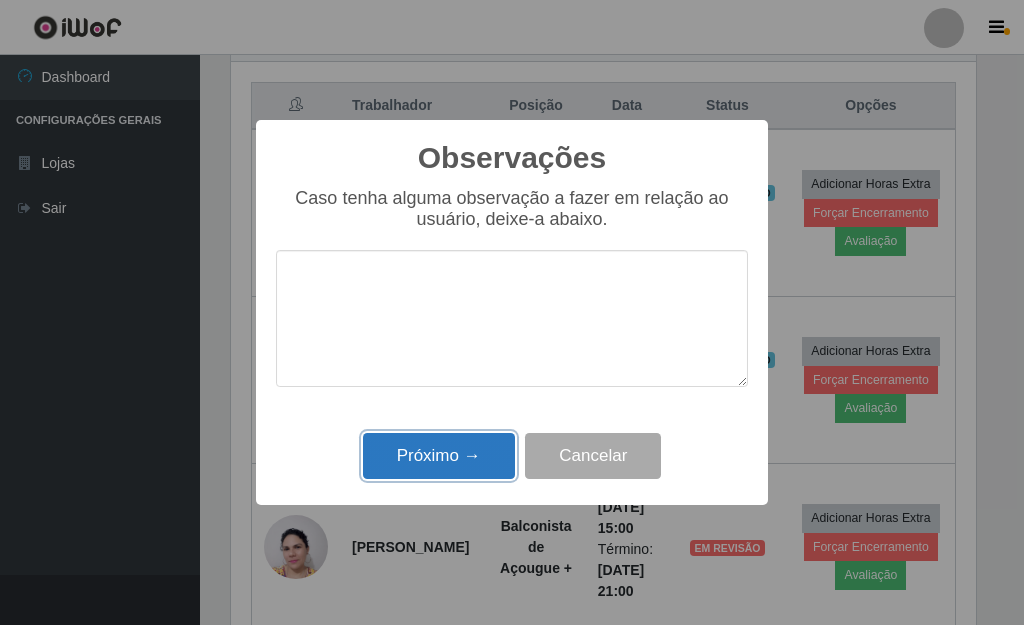 click on "Próximo →" at bounding box center (439, 456) 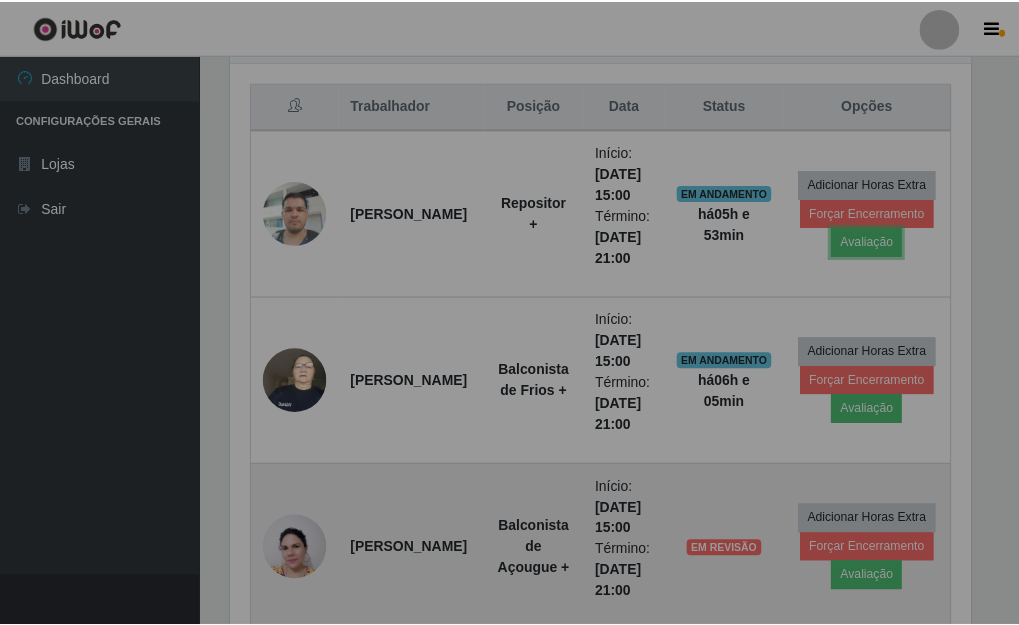 scroll, scrollTop: 999585, scrollLeft: 999243, axis: both 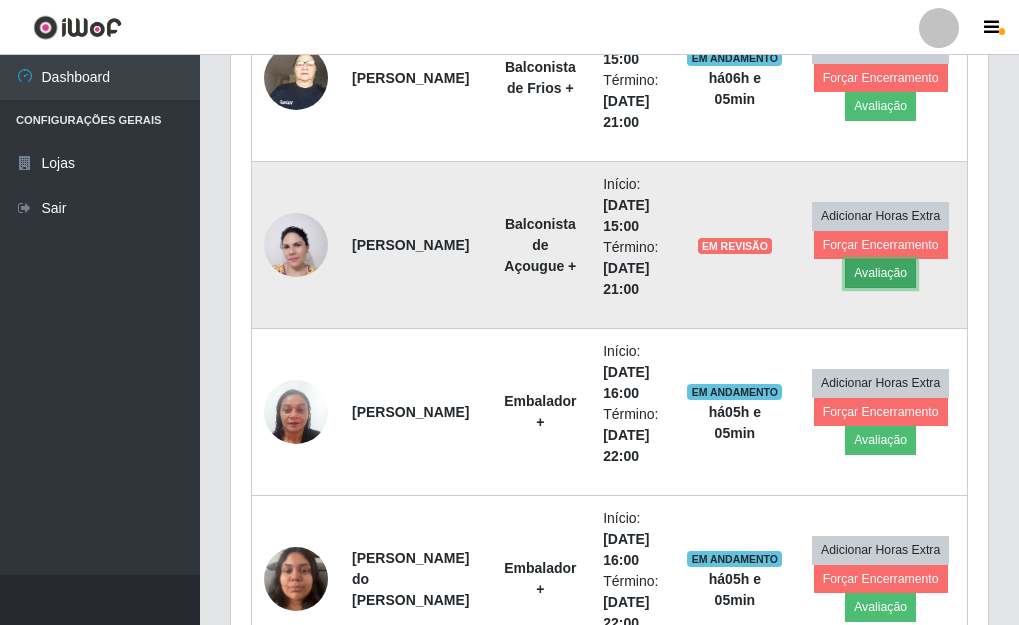 click on "Avaliação" at bounding box center [880, 273] 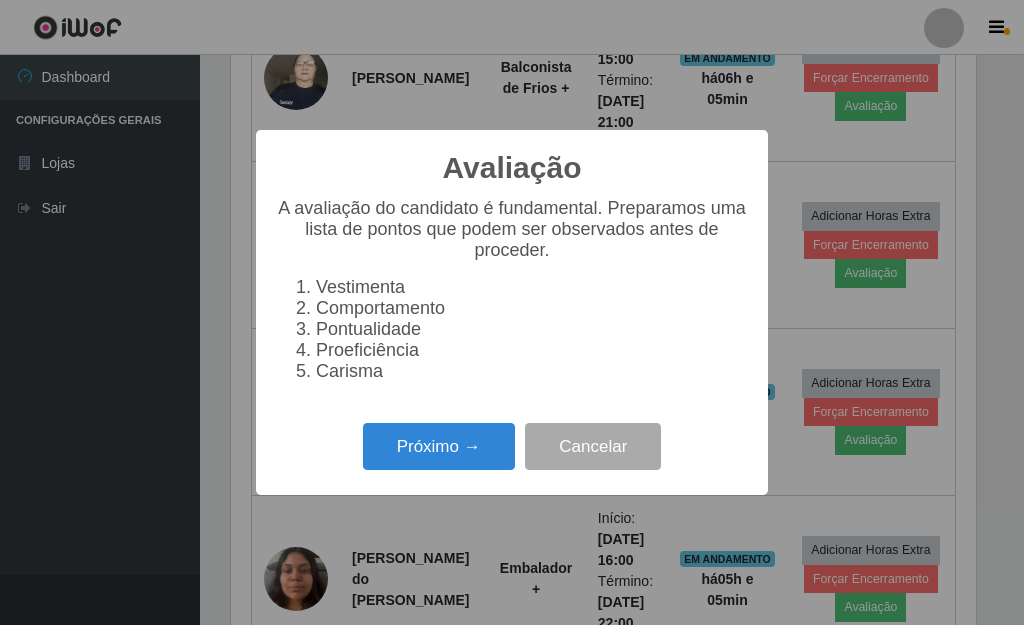 scroll, scrollTop: 999585, scrollLeft: 999255, axis: both 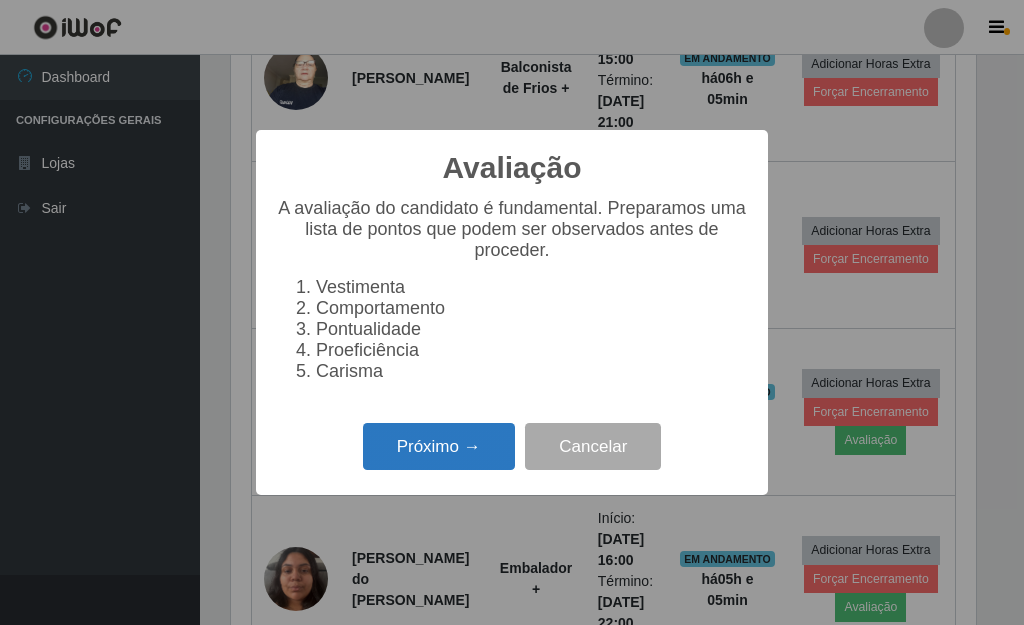 click on "Próximo →" at bounding box center (439, 446) 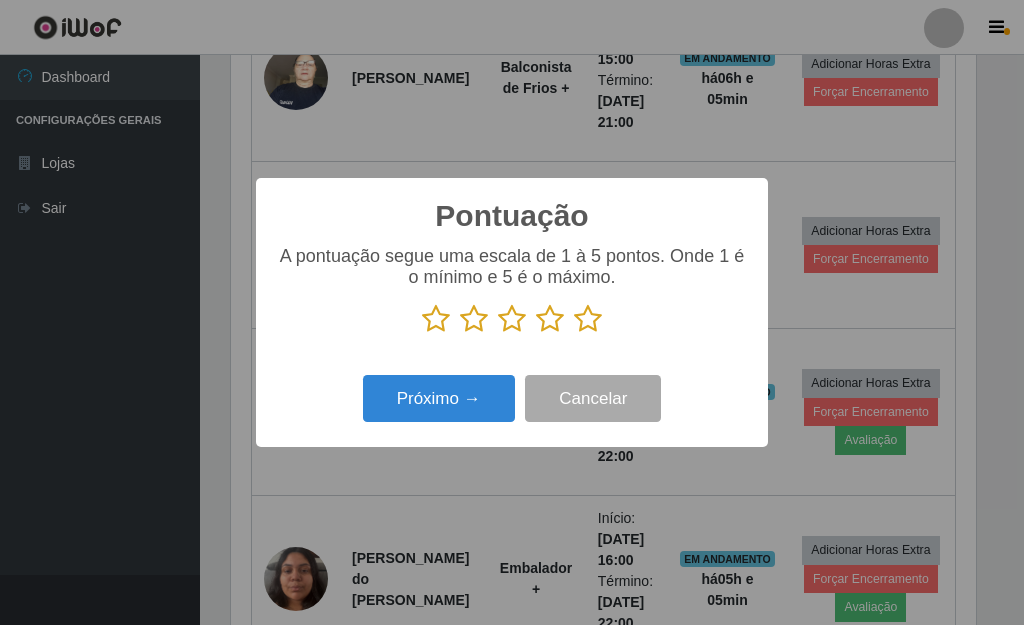 click at bounding box center (588, 319) 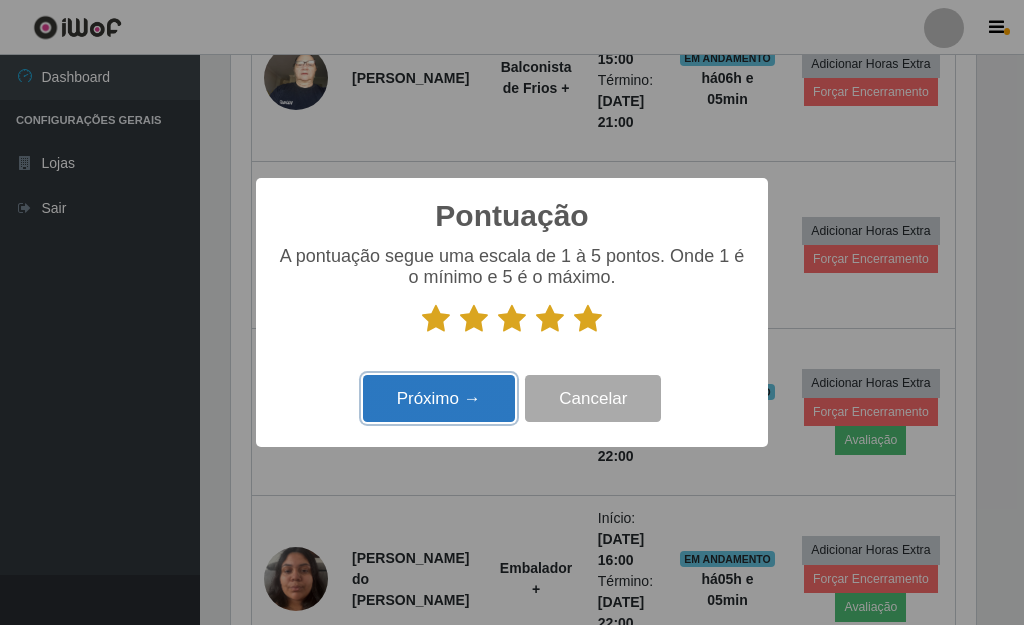 click on "Próximo →" at bounding box center [439, 398] 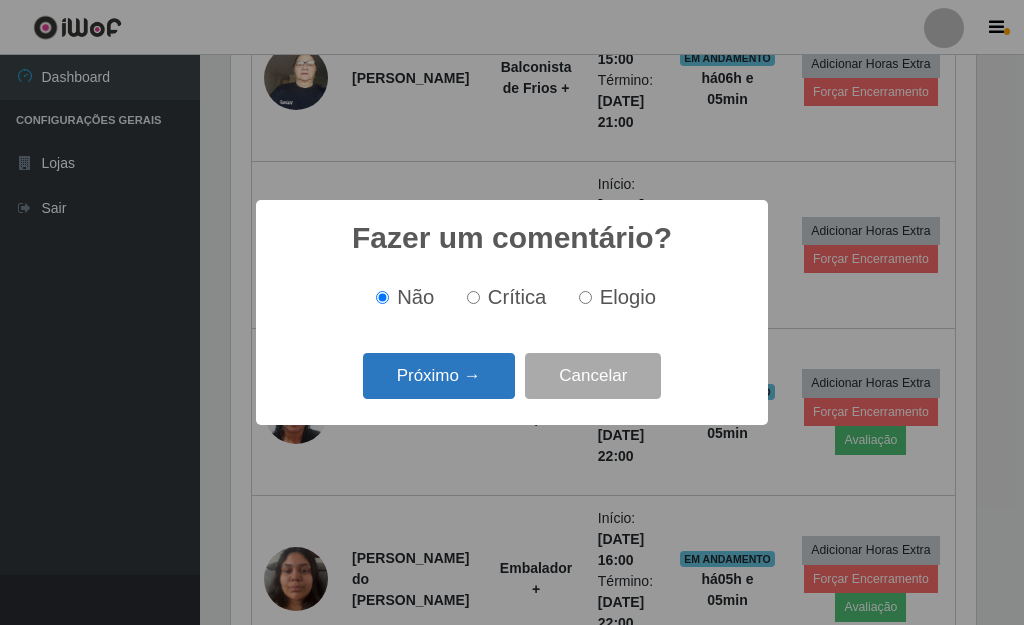 click on "Próximo →" at bounding box center [439, 376] 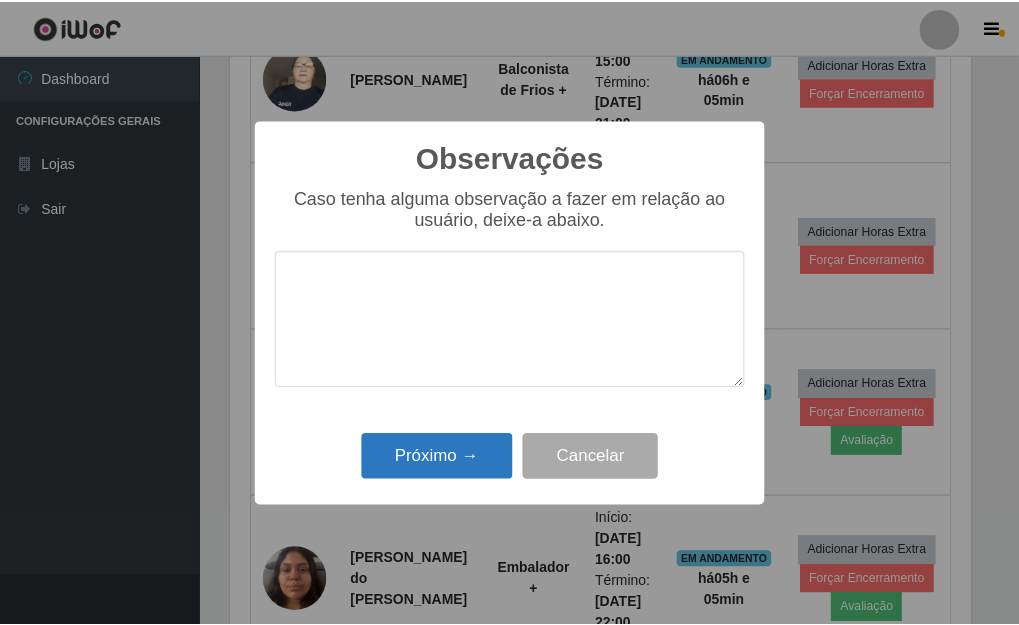 scroll, scrollTop: 999585, scrollLeft: 999255, axis: both 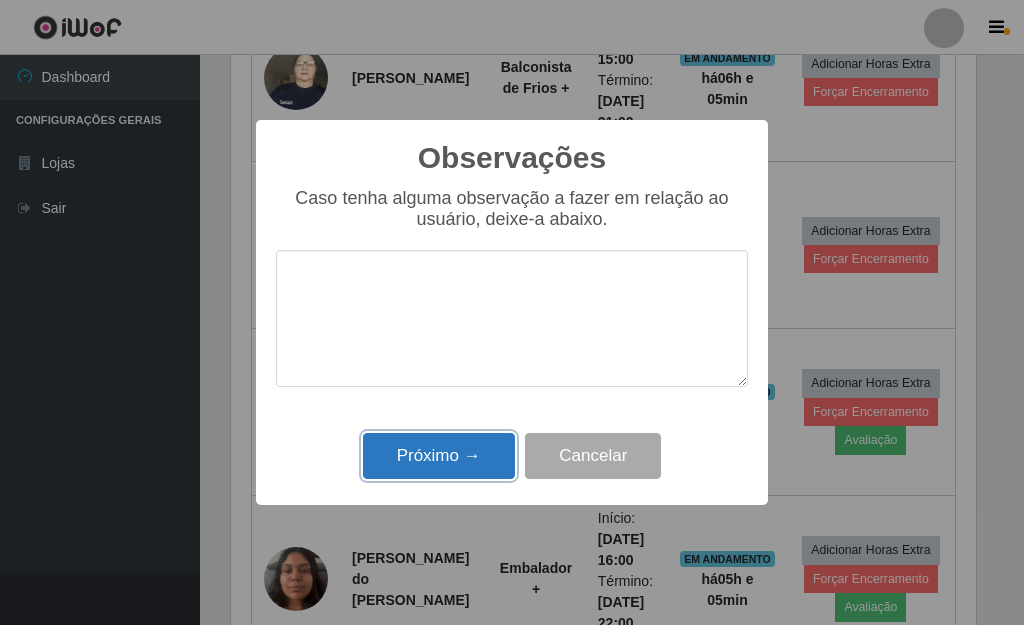 click on "Próximo →" at bounding box center (439, 456) 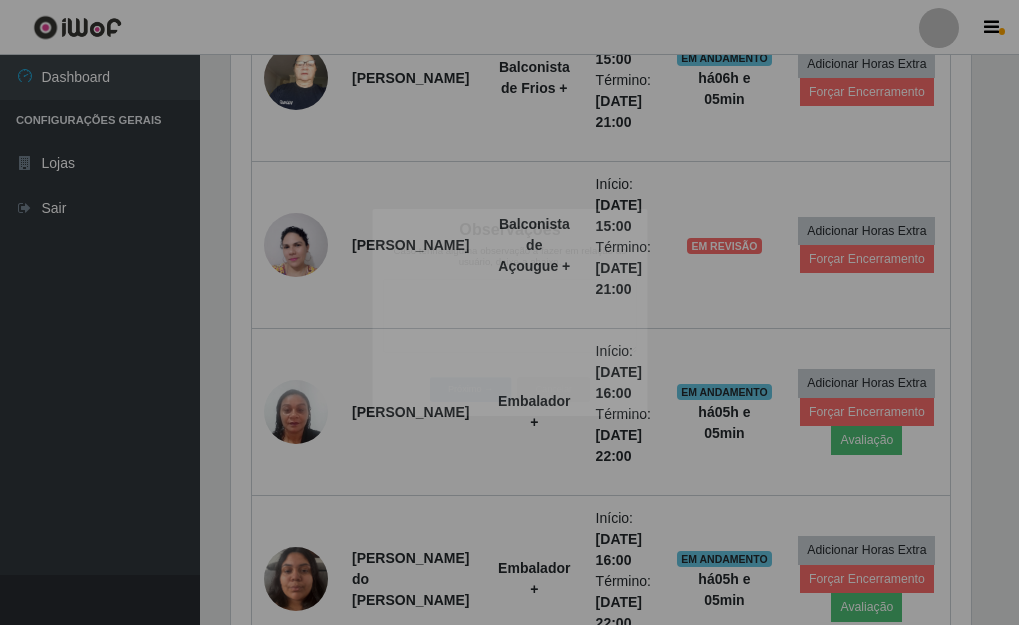scroll, scrollTop: 999585, scrollLeft: 999243, axis: both 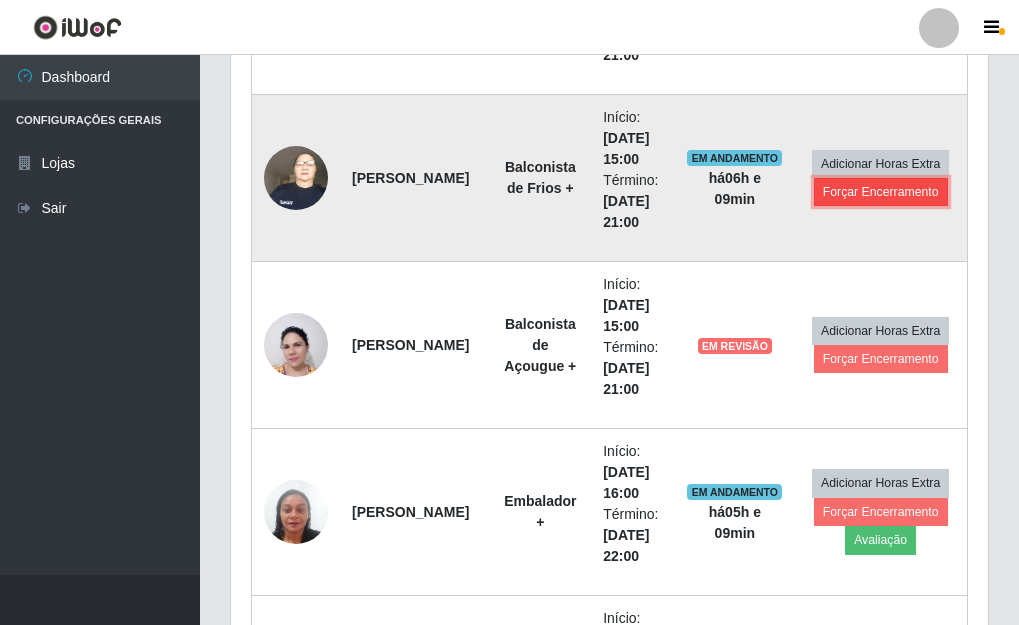 click on "Forçar Encerramento" at bounding box center (881, 192) 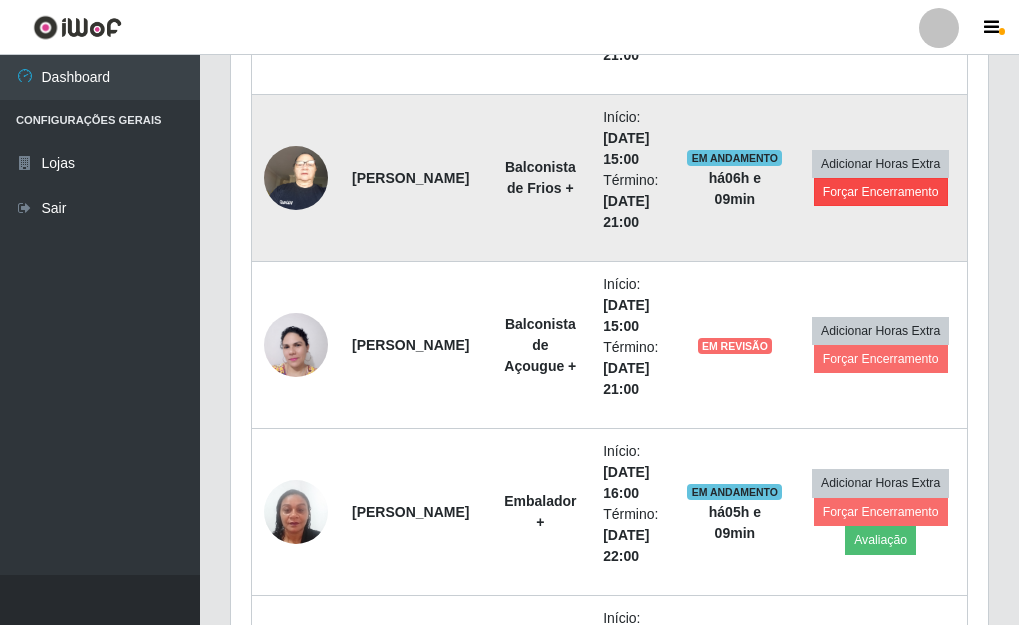 scroll, scrollTop: 999585, scrollLeft: 999255, axis: both 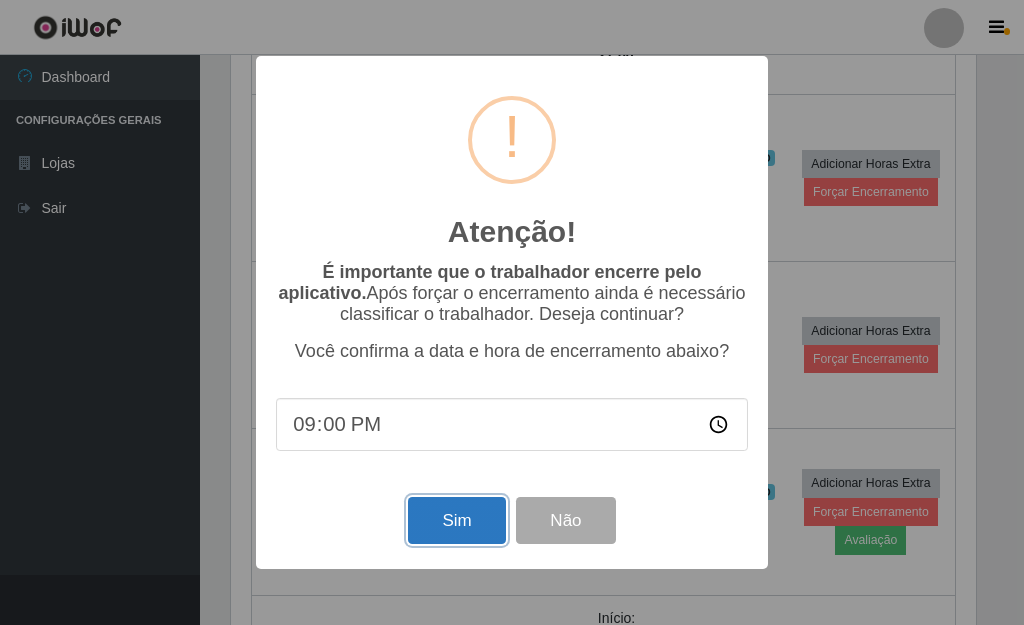 click on "Sim" at bounding box center (456, 520) 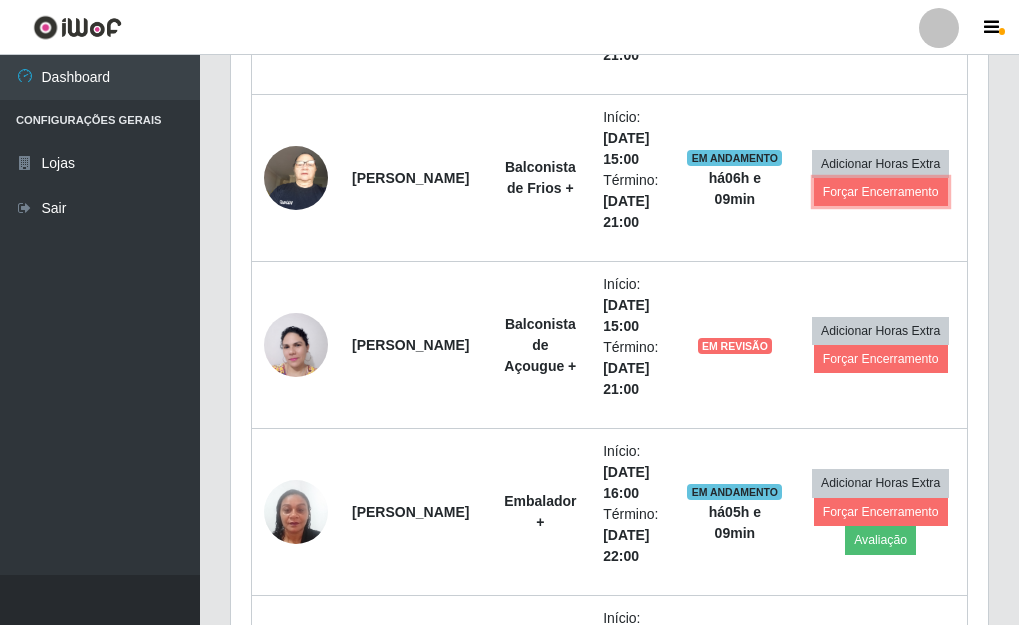 scroll, scrollTop: 999585, scrollLeft: 999243, axis: both 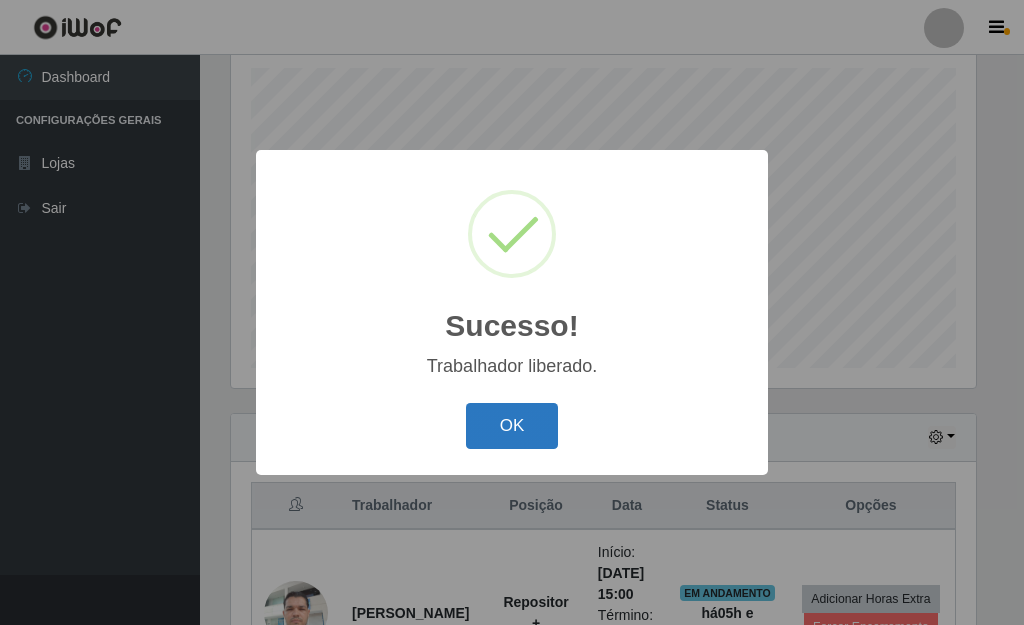click on "OK" at bounding box center (512, 426) 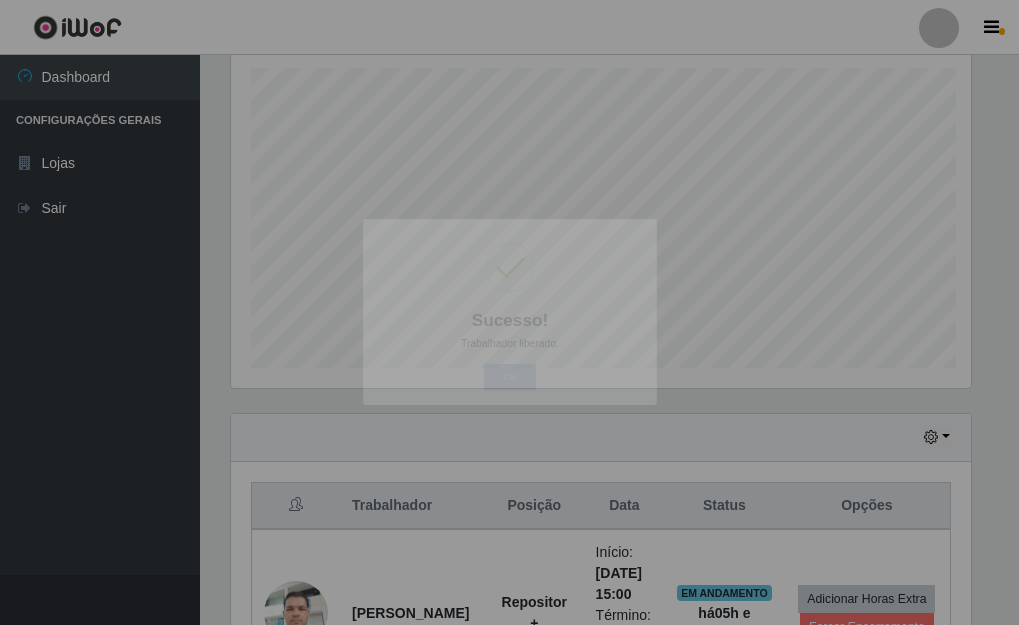 scroll, scrollTop: 999585, scrollLeft: 999243, axis: both 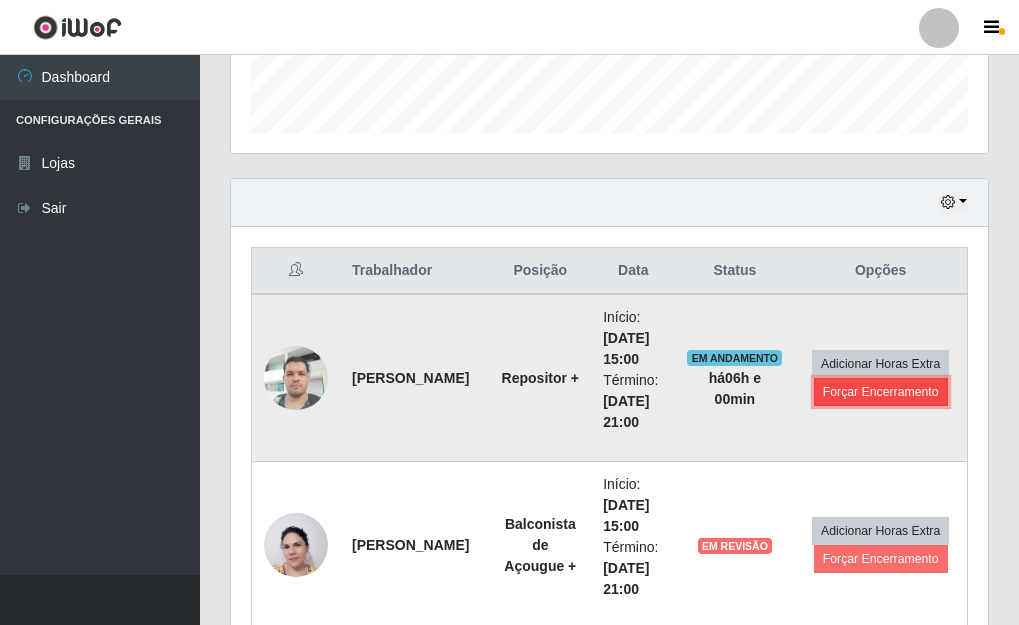 click on "Forçar Encerramento" at bounding box center [881, 392] 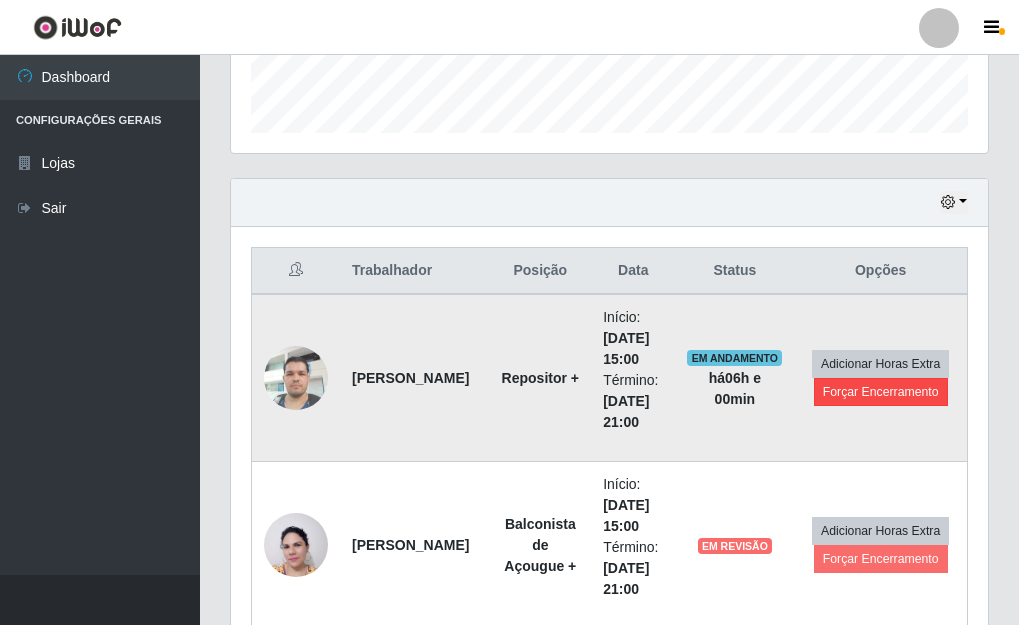 scroll, scrollTop: 999585, scrollLeft: 999255, axis: both 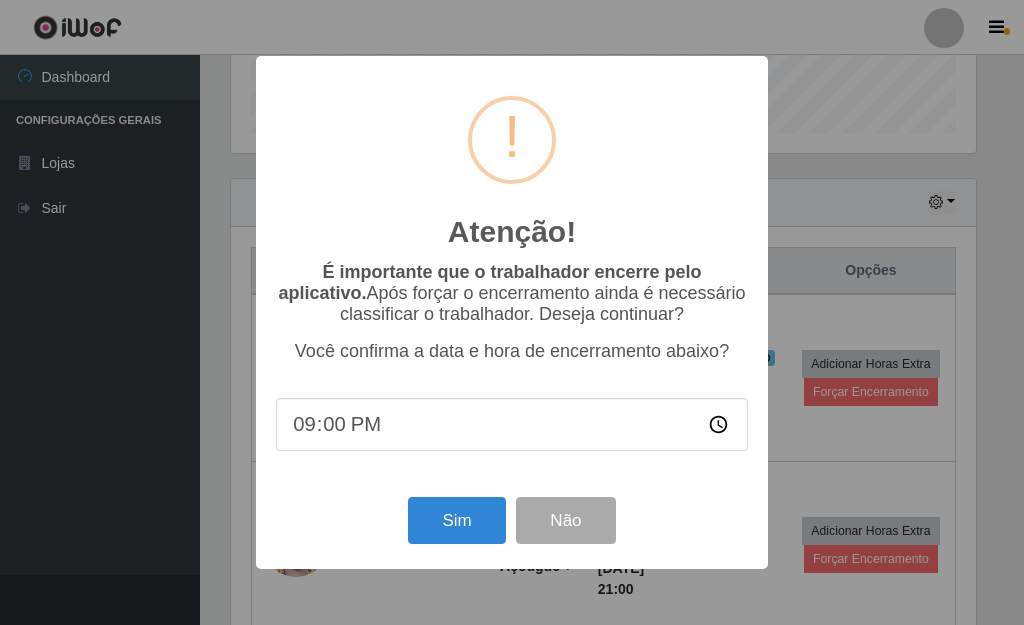 click on "21:00" at bounding box center (512, 424) 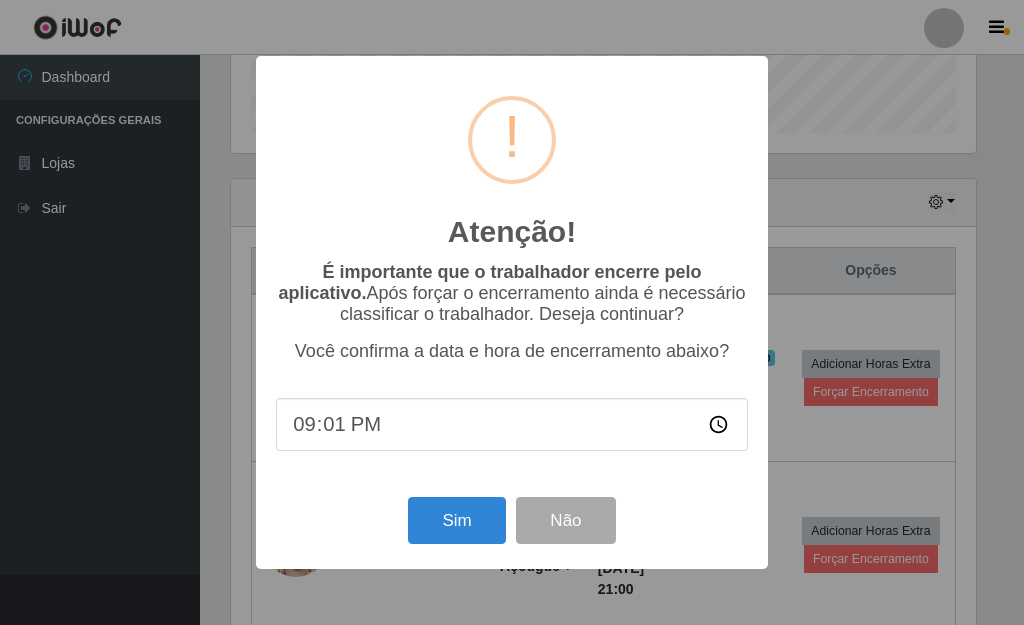 type on "21:10" 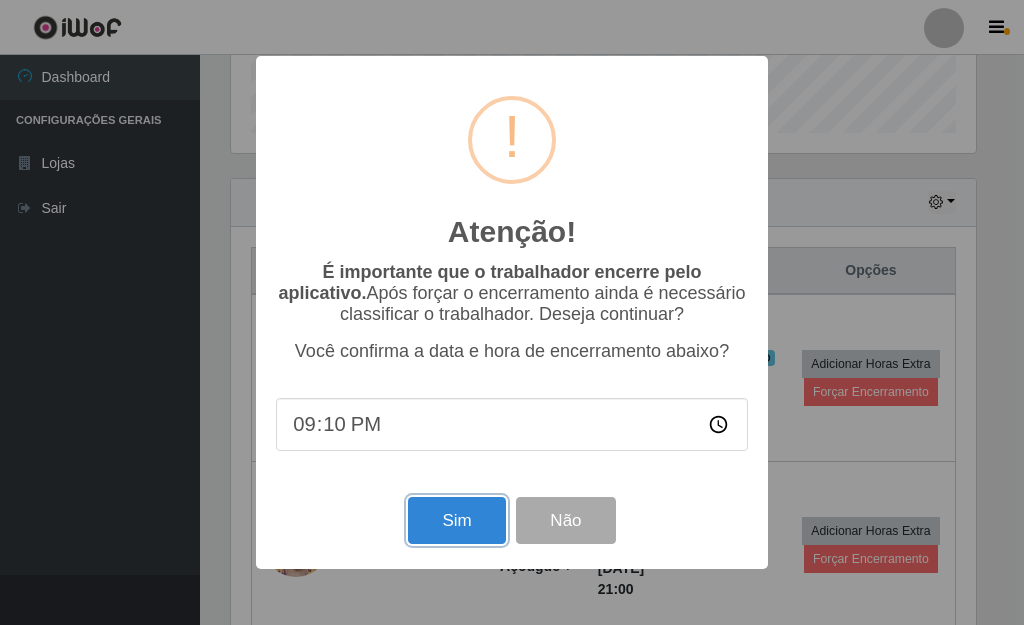 drag, startPoint x: 415, startPoint y: 537, endPoint x: 416, endPoint y: 548, distance: 11.045361 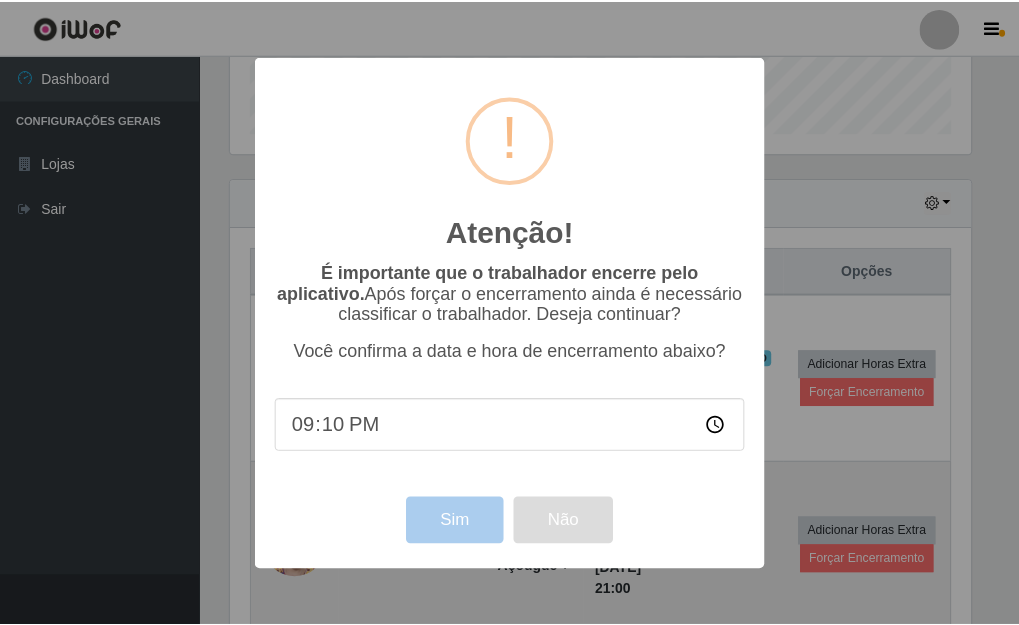 scroll, scrollTop: 999585, scrollLeft: 999243, axis: both 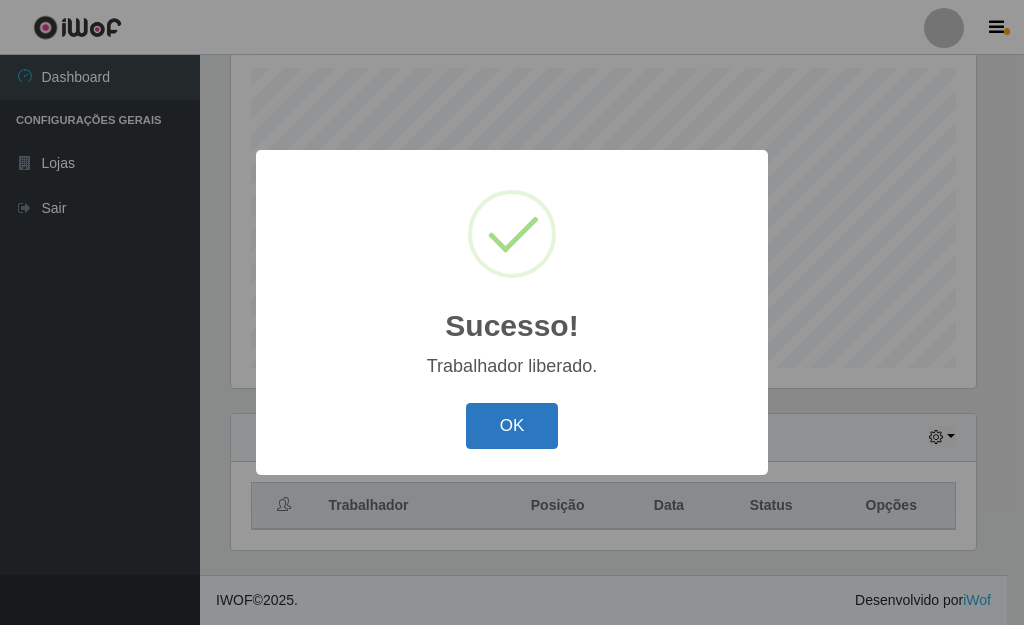 click on "OK" at bounding box center (512, 426) 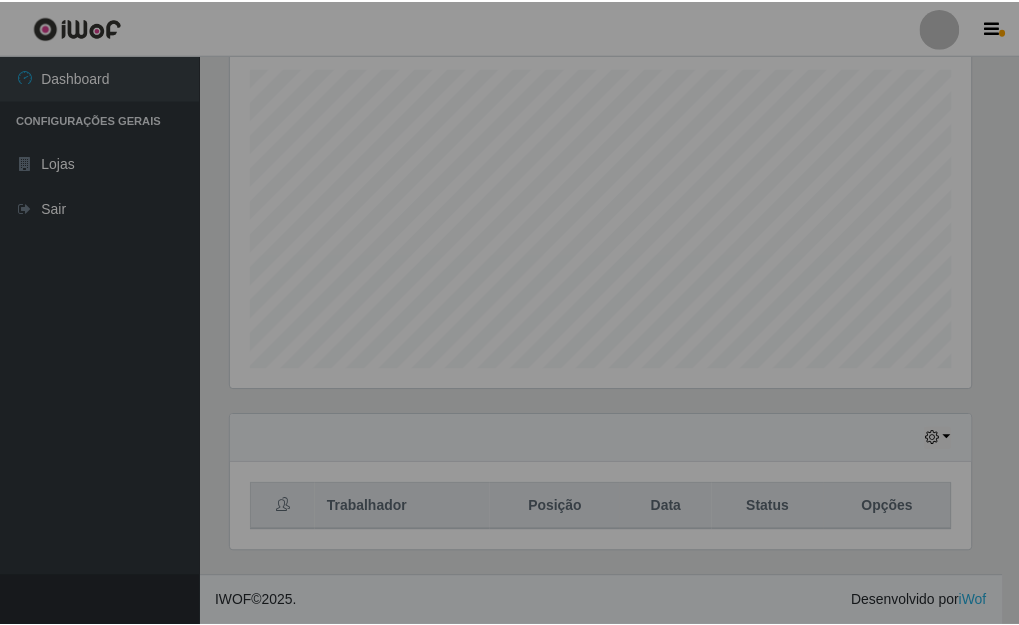 scroll, scrollTop: 999585, scrollLeft: 999243, axis: both 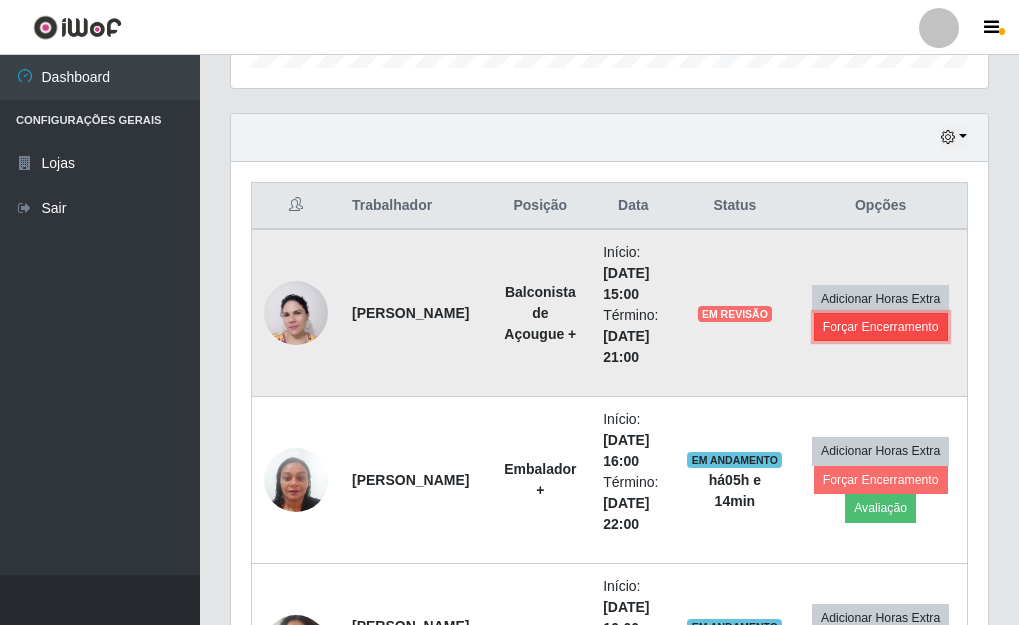 click on "Forçar Encerramento" at bounding box center [881, 327] 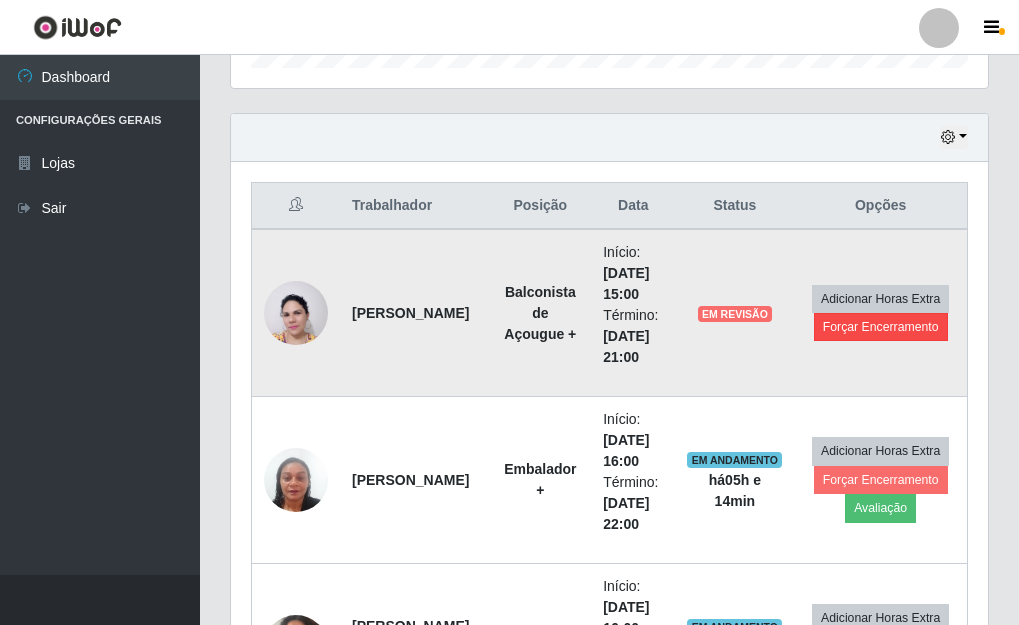 scroll, scrollTop: 999585, scrollLeft: 999255, axis: both 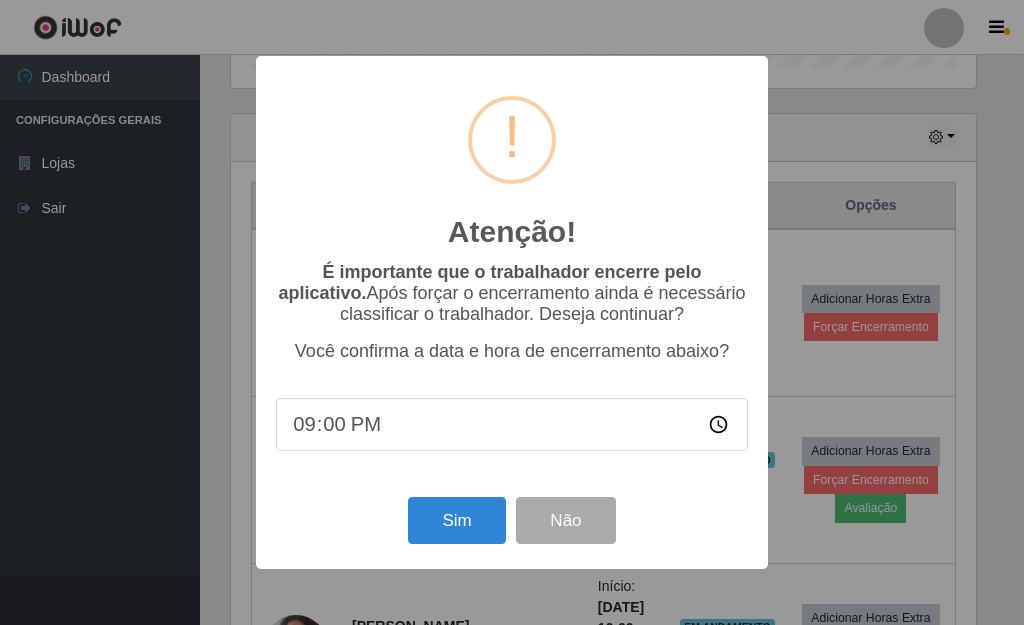 click on "21:00" at bounding box center [512, 424] 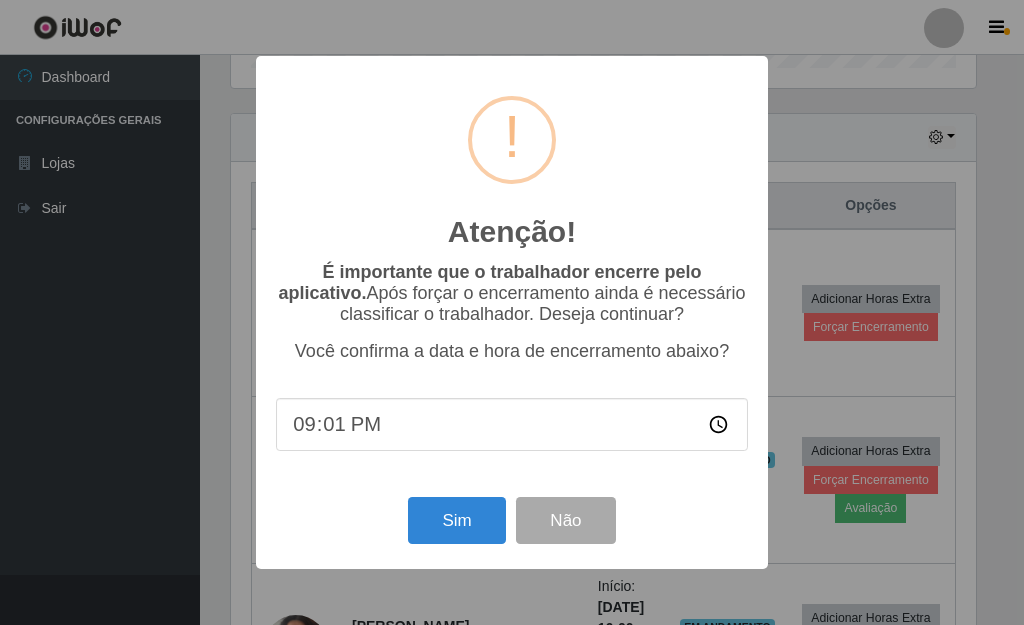 type on "21:10" 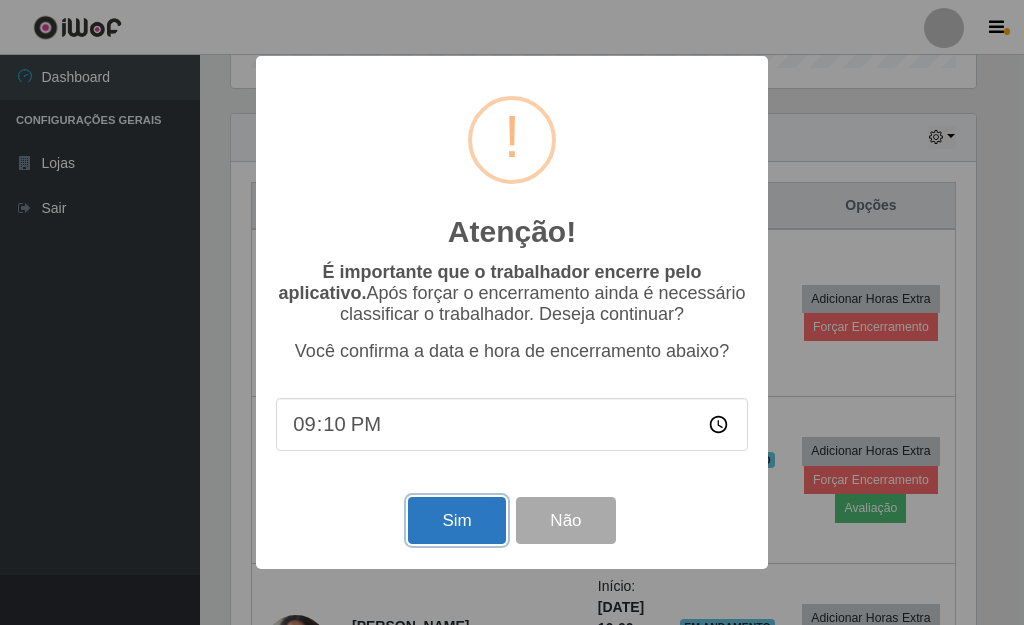 click on "Sim" at bounding box center [456, 520] 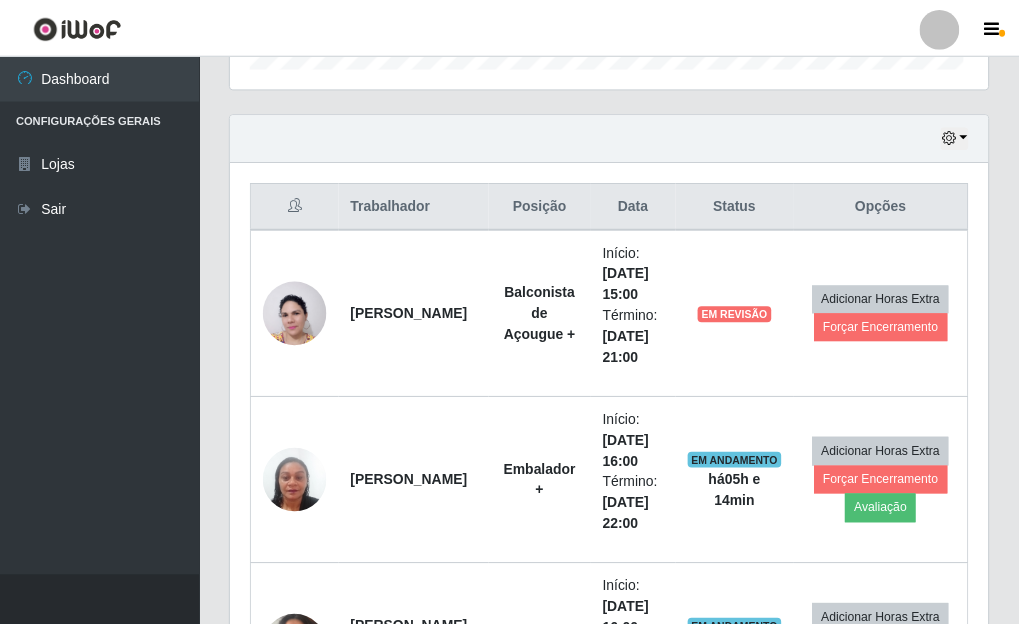 scroll, scrollTop: 999585, scrollLeft: 999243, axis: both 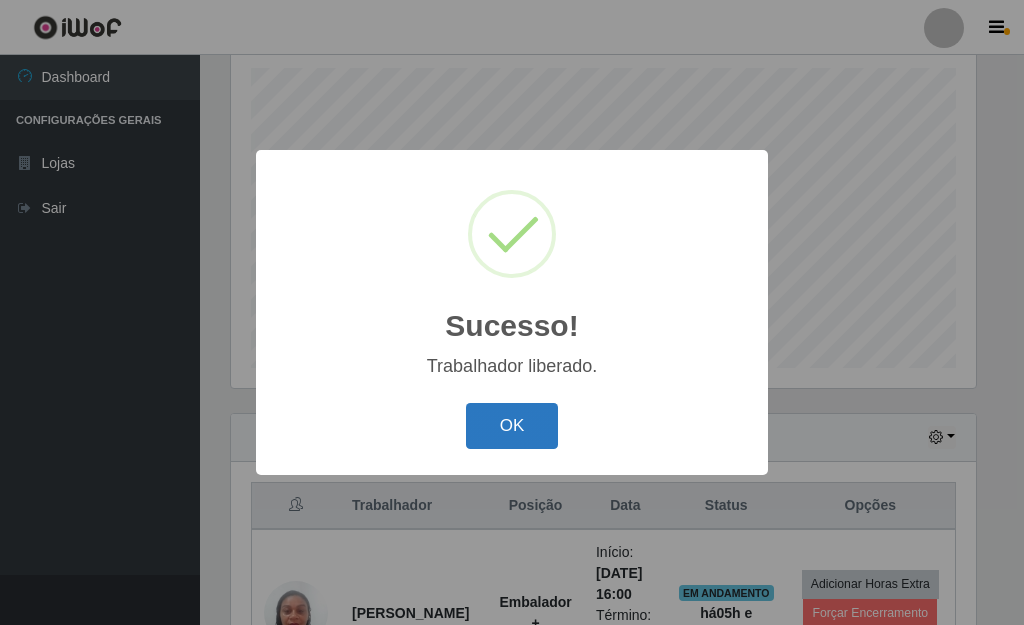 click on "OK" at bounding box center (512, 426) 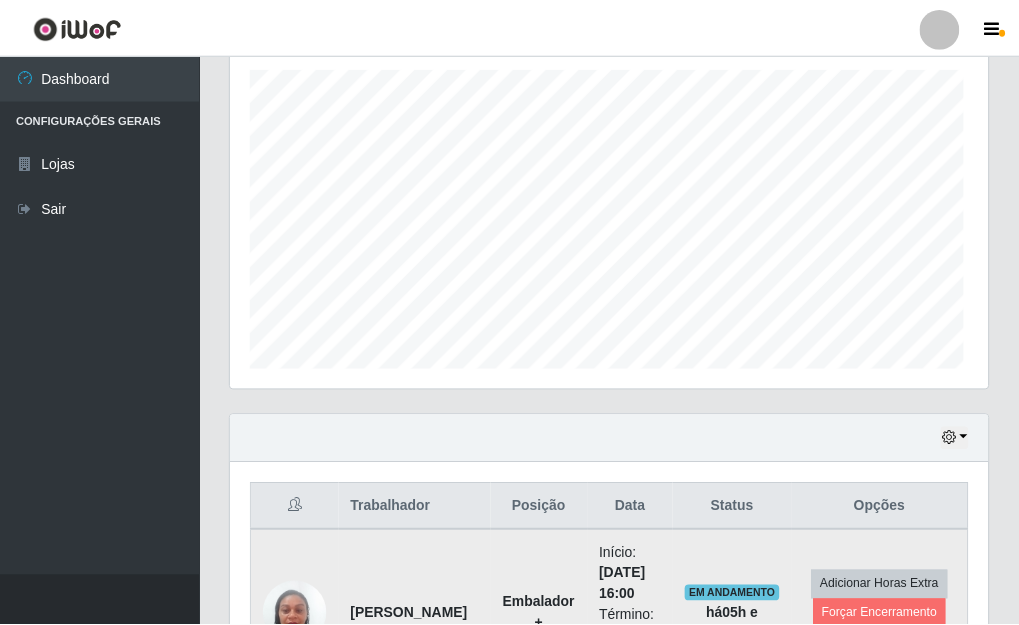 scroll, scrollTop: 999585, scrollLeft: 999243, axis: both 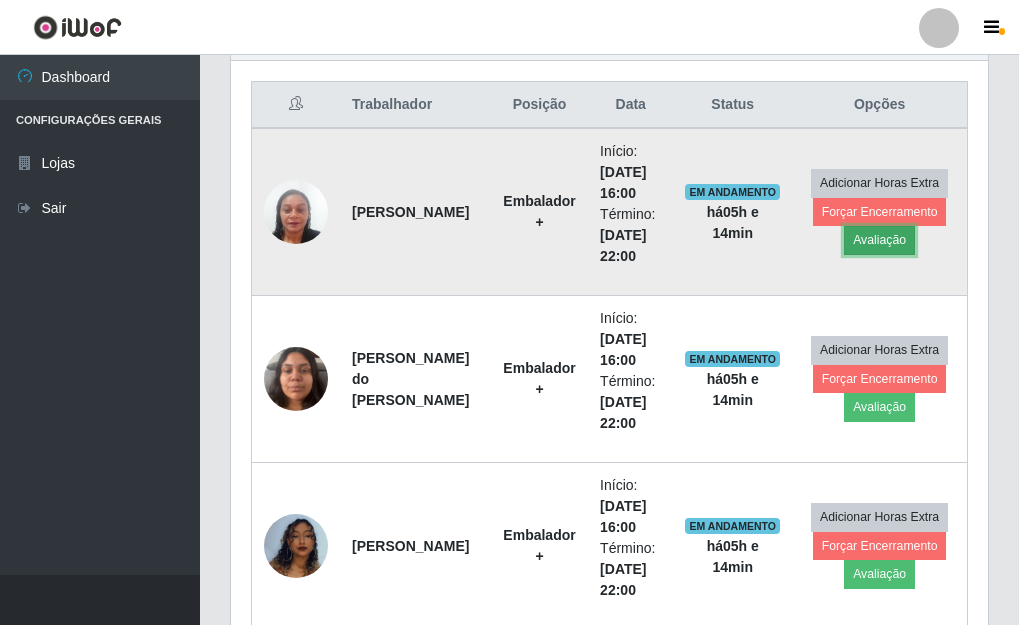 click on "Avaliação" at bounding box center [879, 240] 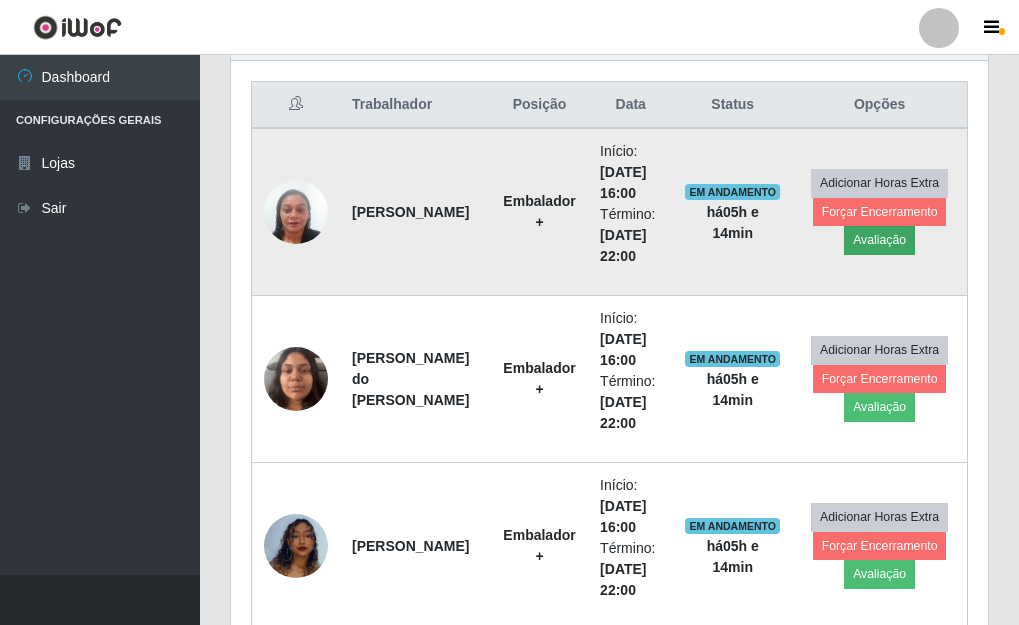 scroll, scrollTop: 999585, scrollLeft: 999255, axis: both 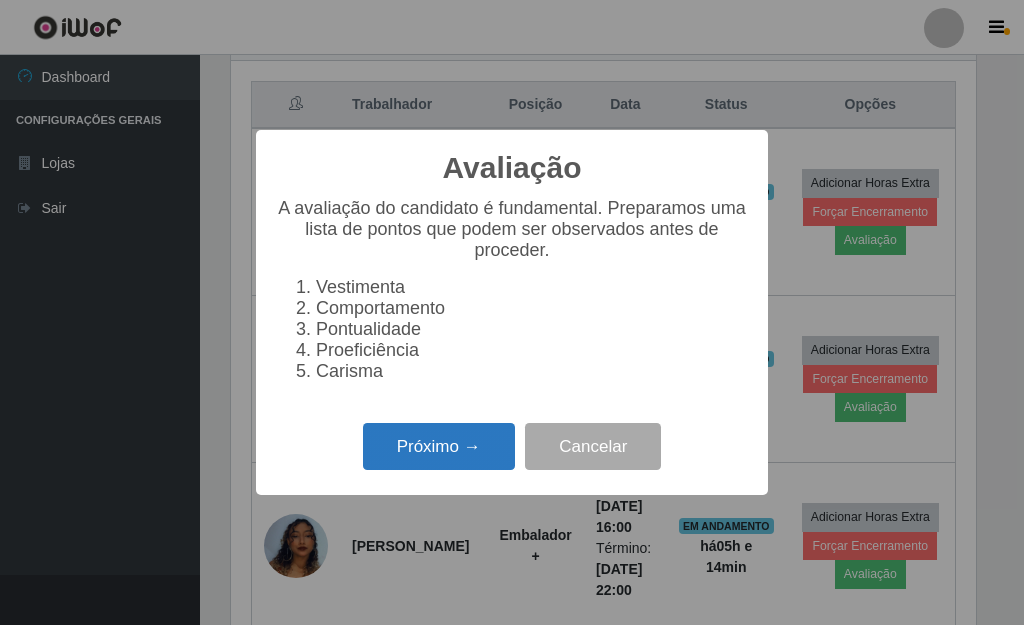 click on "Próximo →" at bounding box center [439, 446] 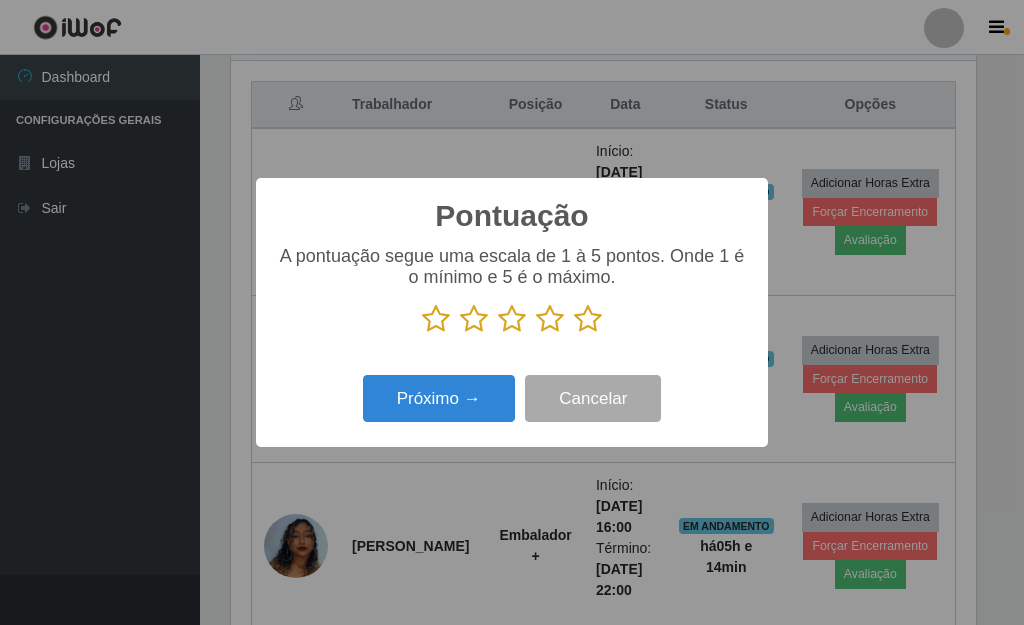 click at bounding box center (588, 319) 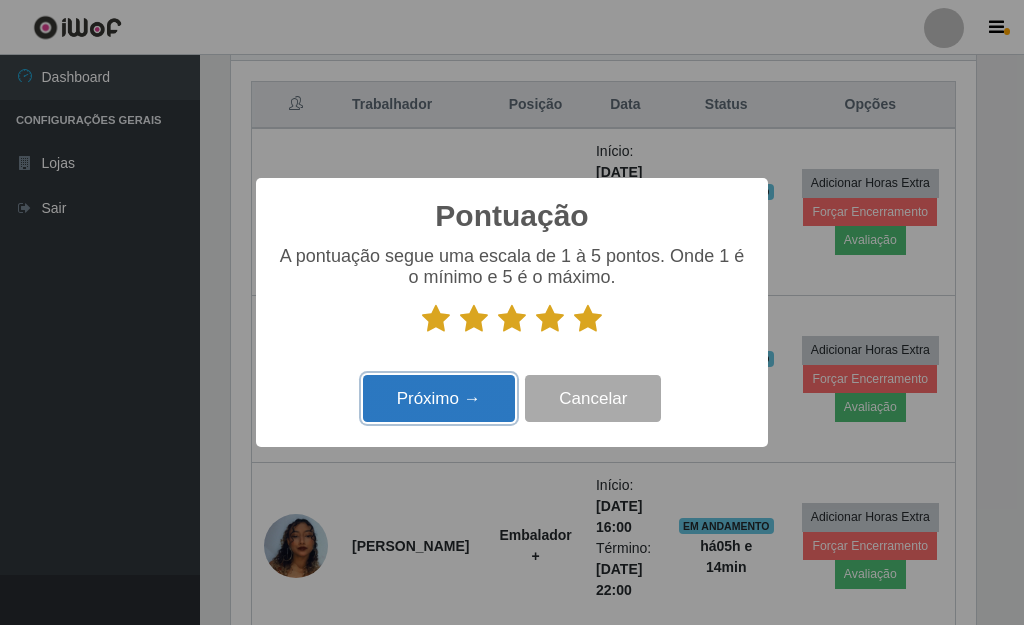 click on "Próximo →" at bounding box center (439, 398) 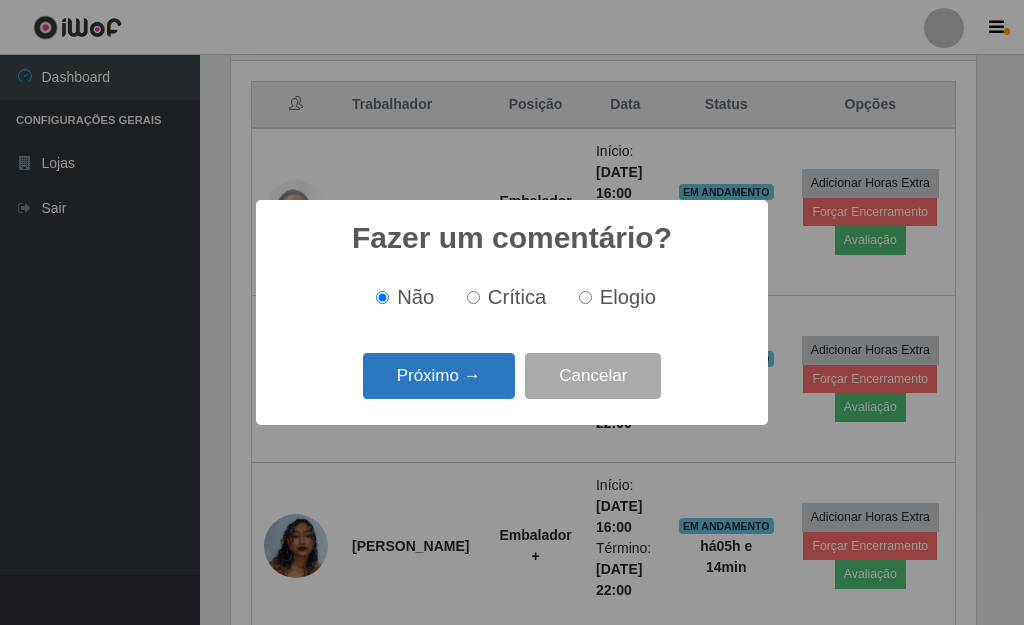 click on "Próximo →" at bounding box center (439, 376) 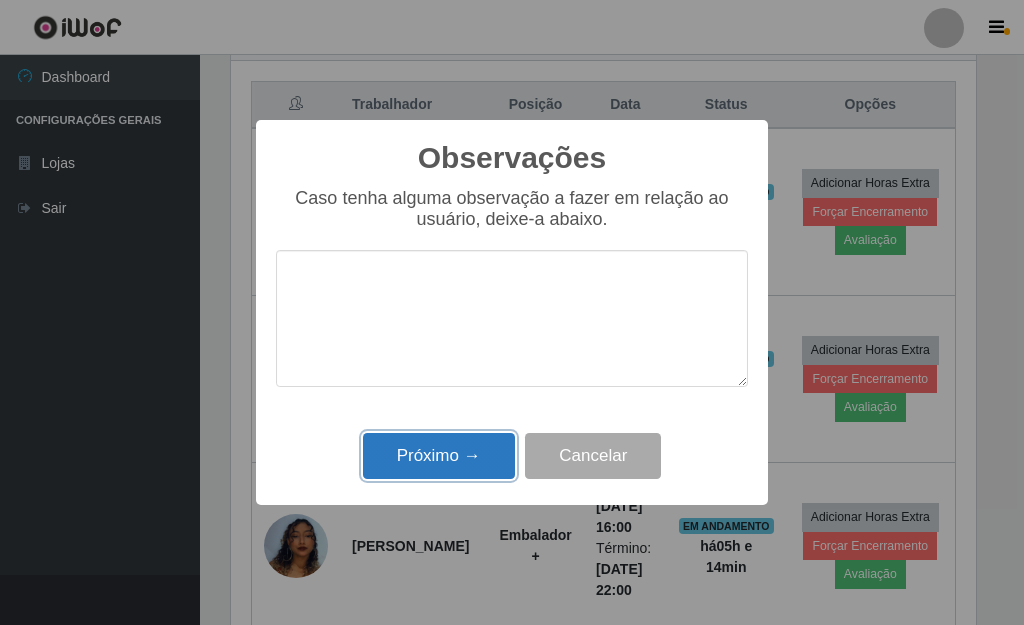 click on "Próximo →" at bounding box center (439, 456) 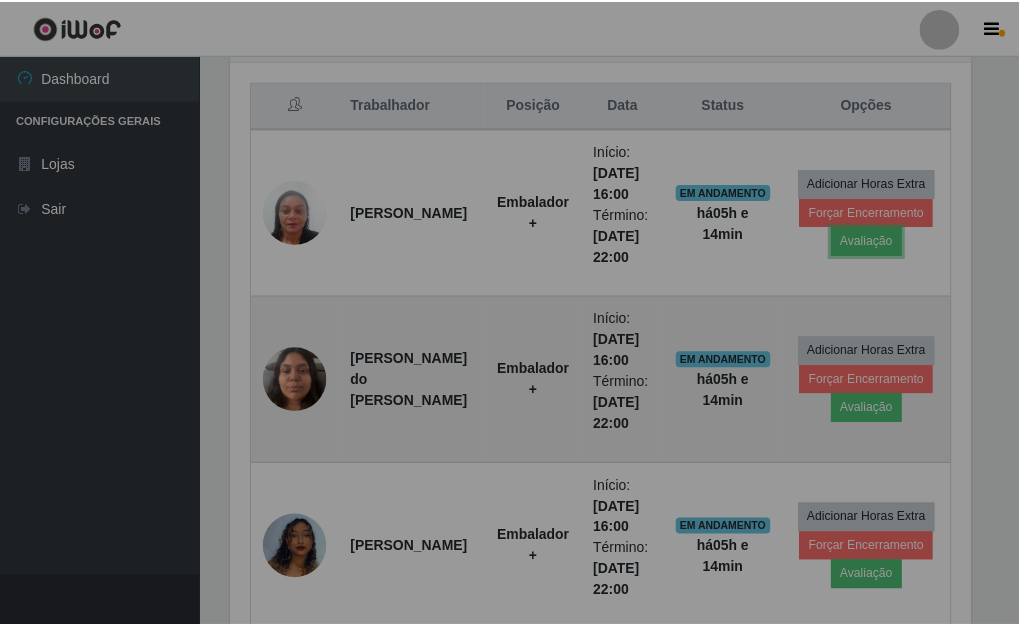 scroll, scrollTop: 999585, scrollLeft: 999243, axis: both 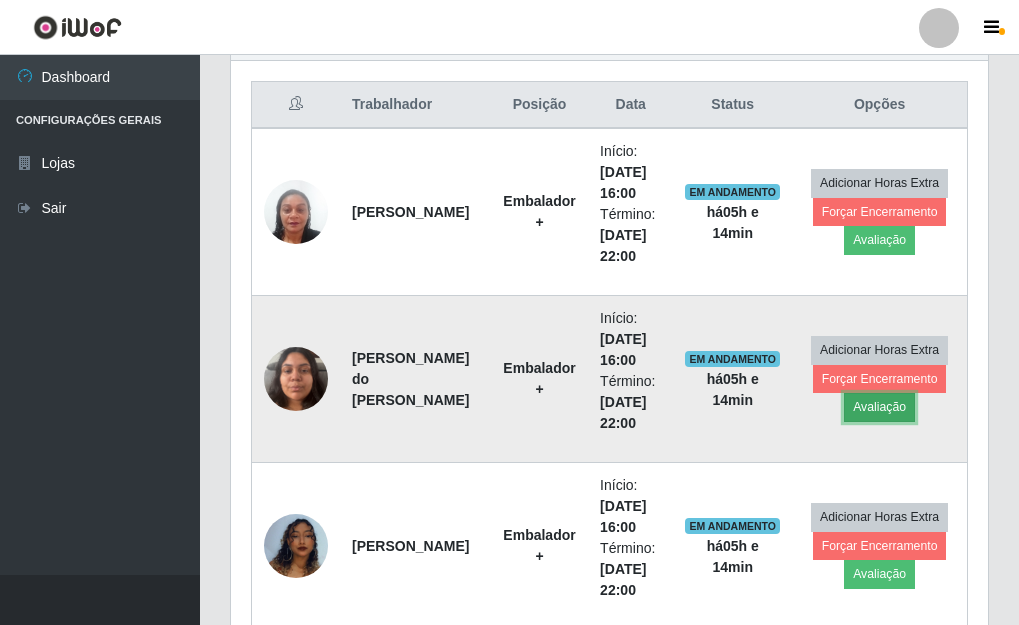 click on "Avaliação" at bounding box center (879, 407) 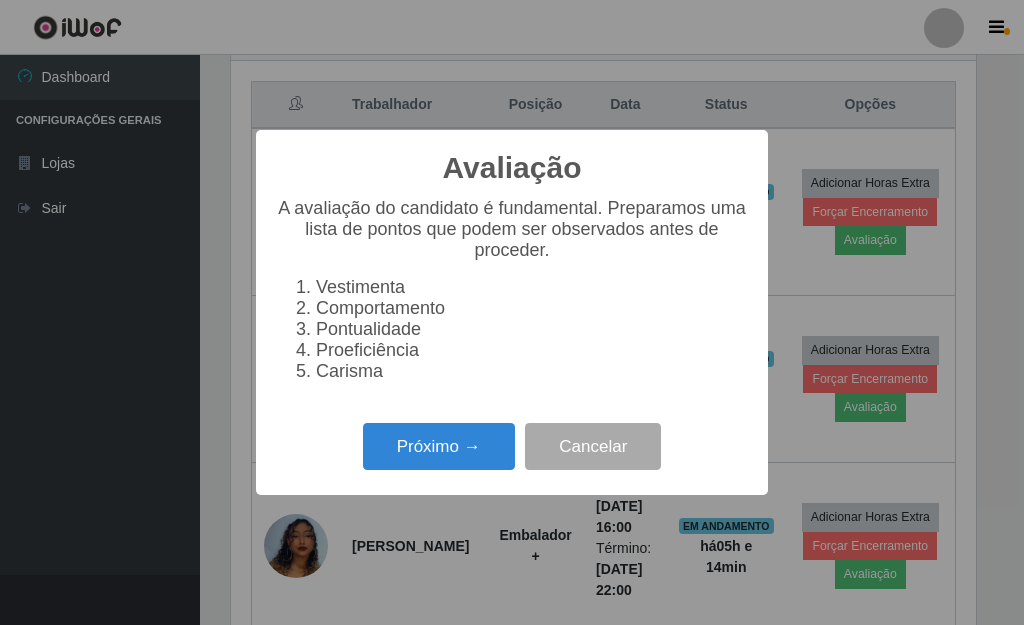 scroll, scrollTop: 999585, scrollLeft: 999255, axis: both 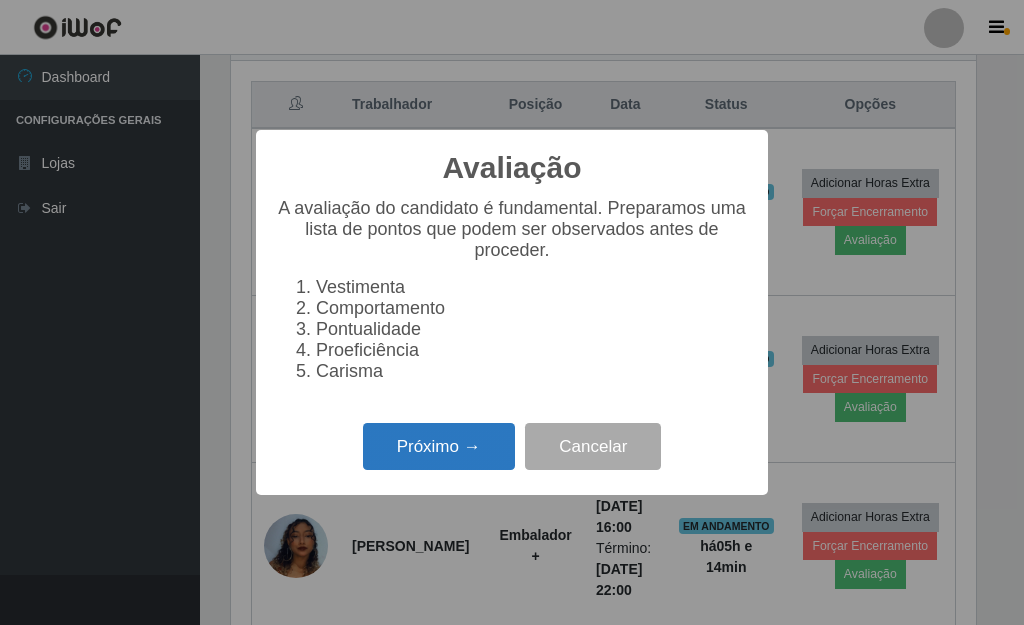 click on "Próximo →" at bounding box center [439, 446] 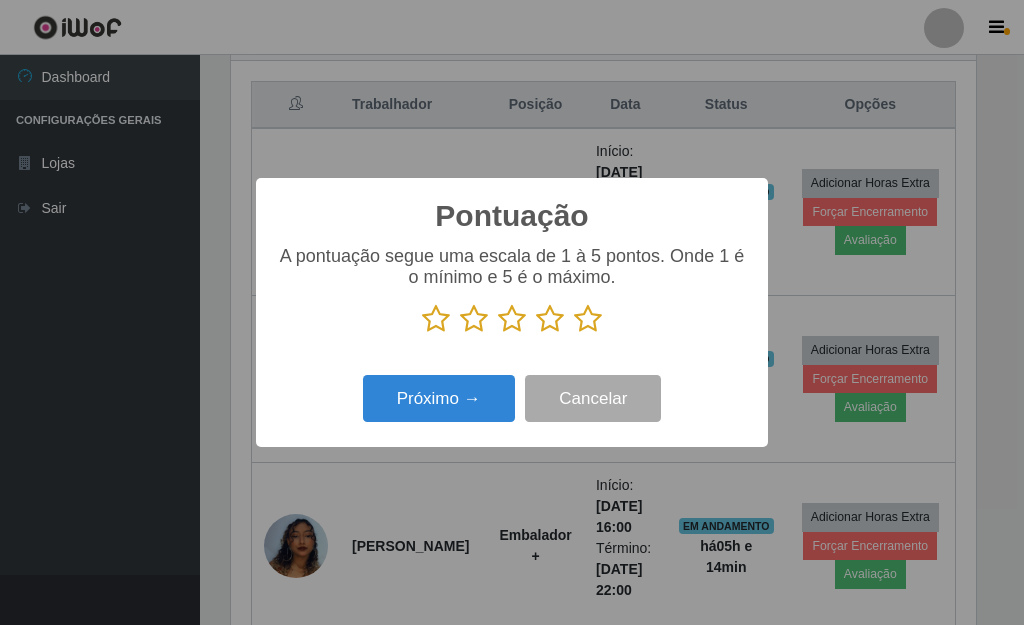 click at bounding box center (588, 319) 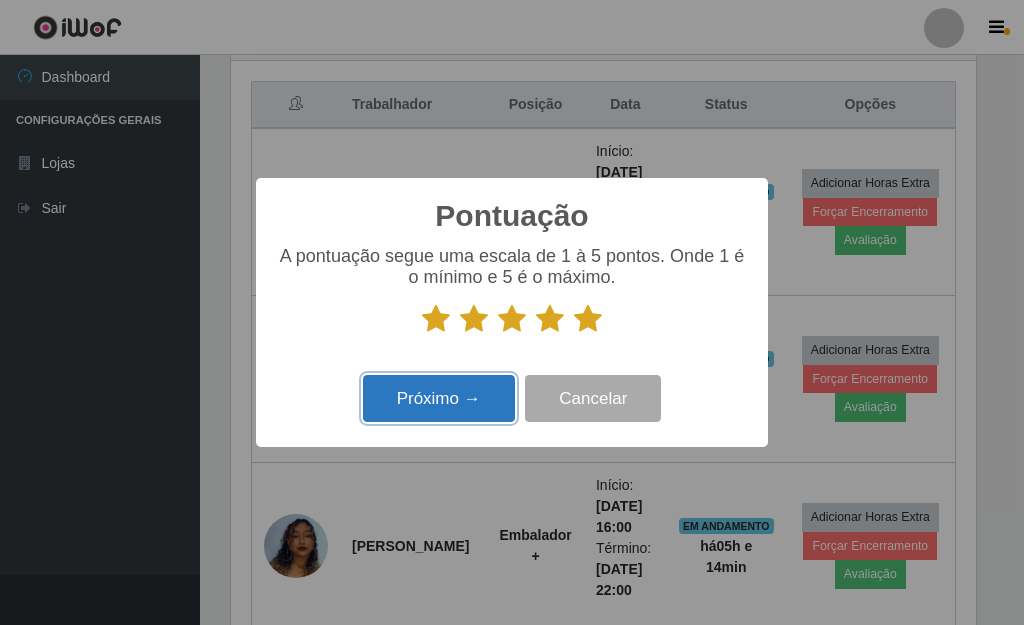 click on "Próximo →" at bounding box center [439, 398] 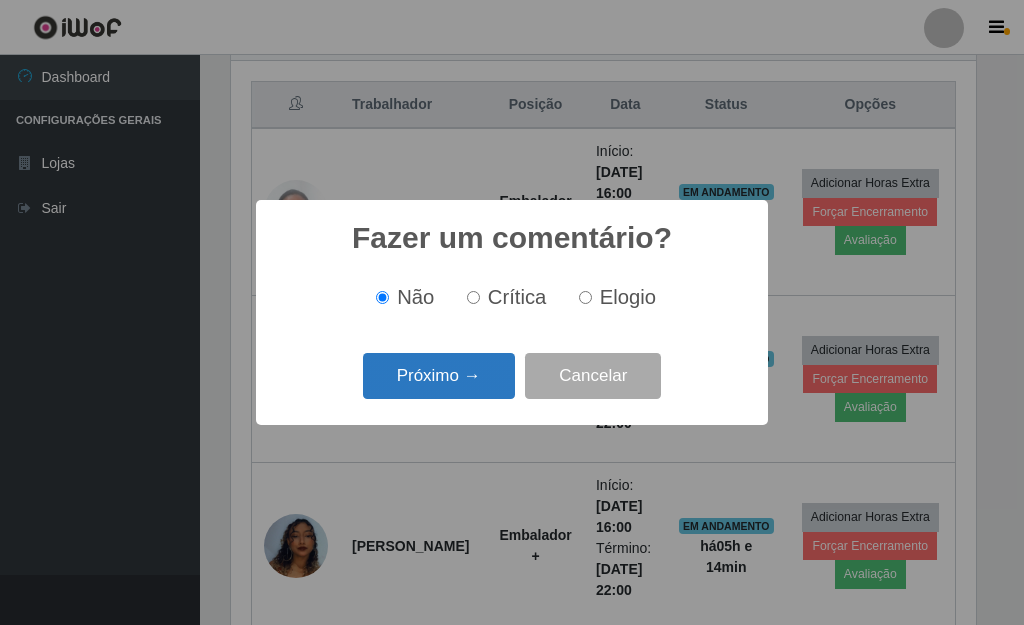 click on "Próximo →" at bounding box center [439, 376] 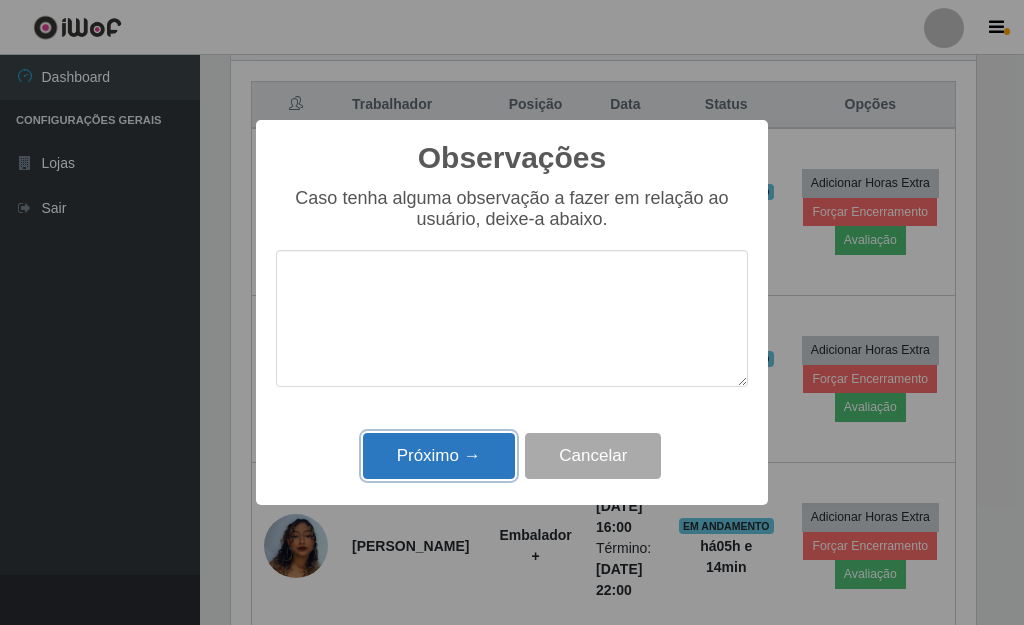 click on "Próximo →" at bounding box center (439, 456) 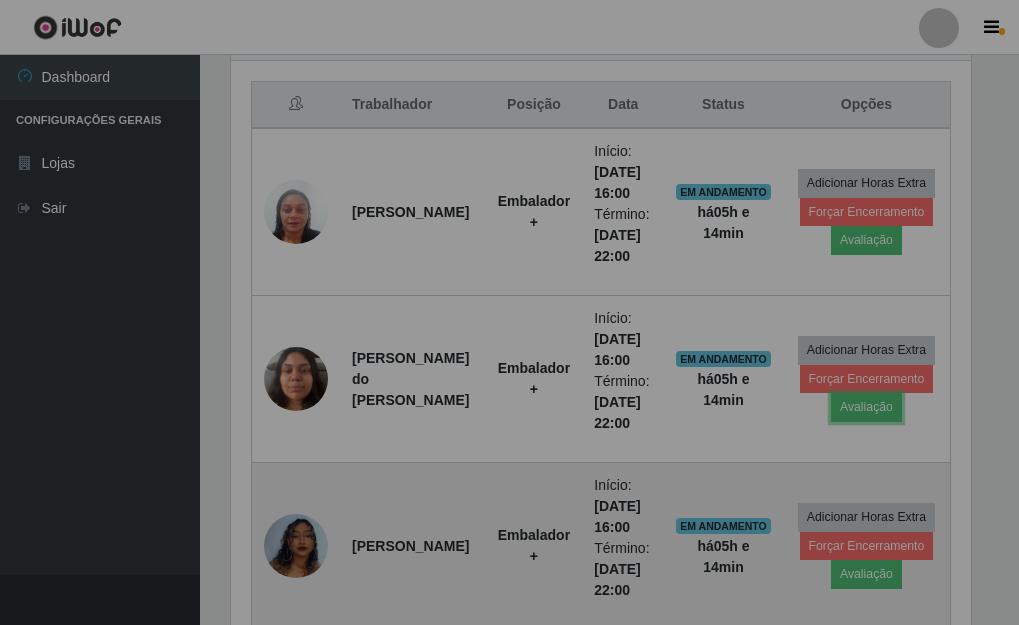 scroll, scrollTop: 999585, scrollLeft: 999243, axis: both 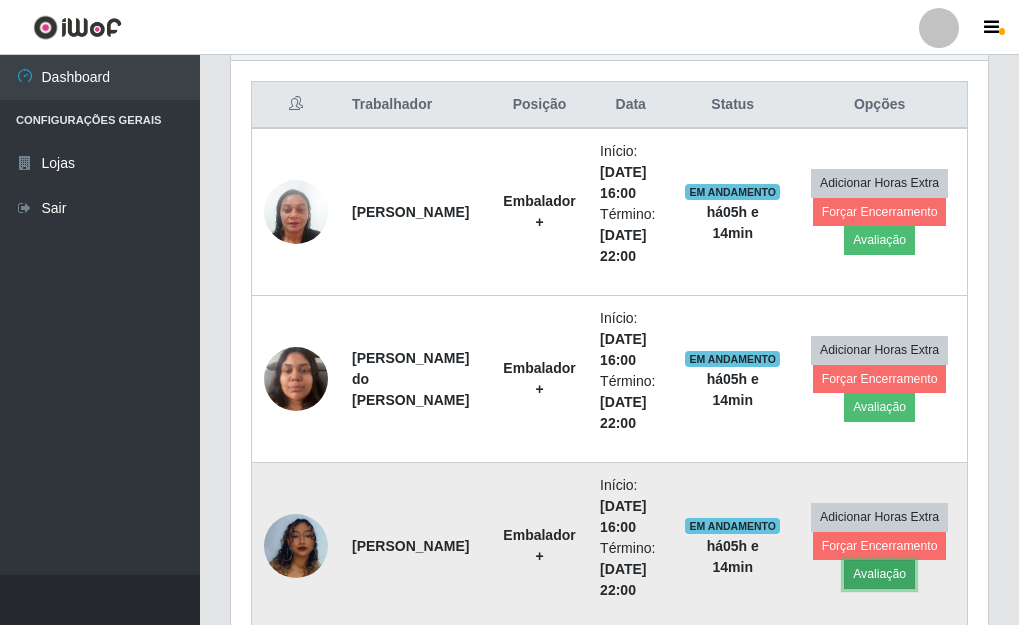 click on "Avaliação" at bounding box center (879, 574) 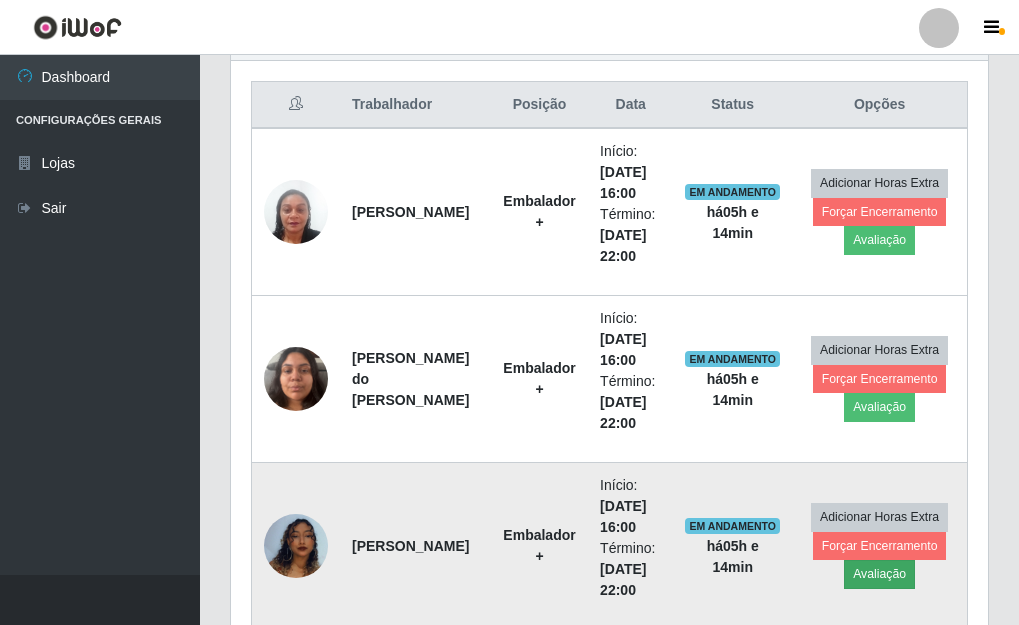 scroll, scrollTop: 999585, scrollLeft: 999255, axis: both 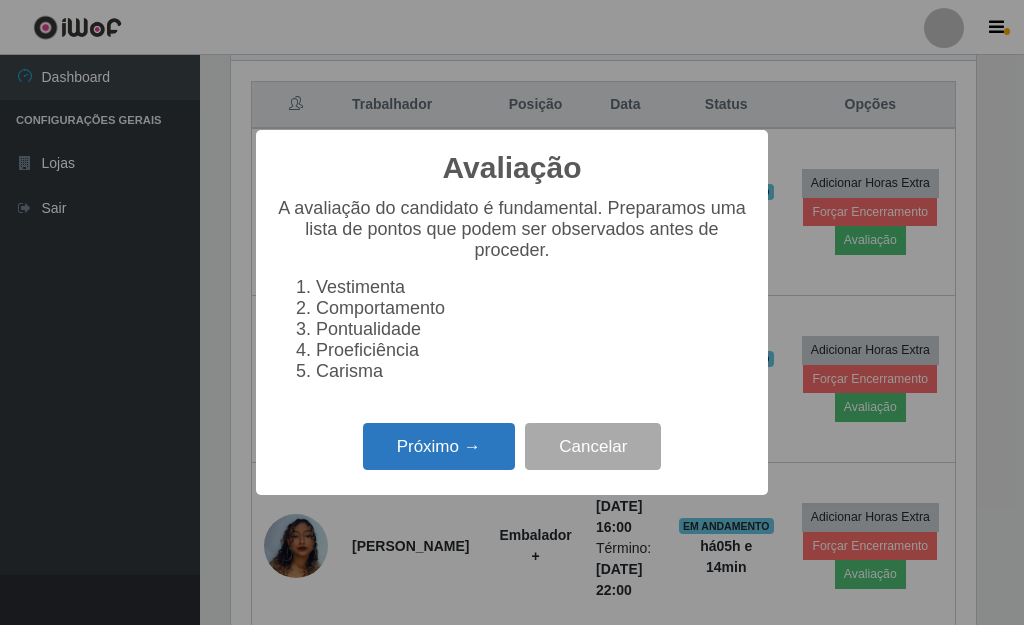 click on "Próximo →" at bounding box center [439, 446] 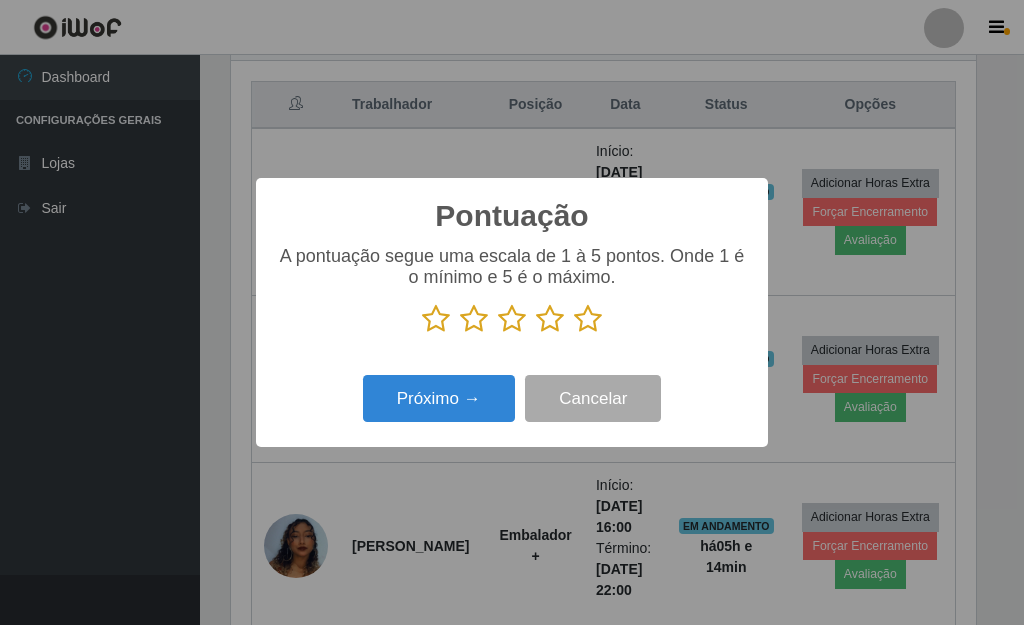 drag, startPoint x: 588, startPoint y: 325, endPoint x: 474, endPoint y: 388, distance: 130.24976 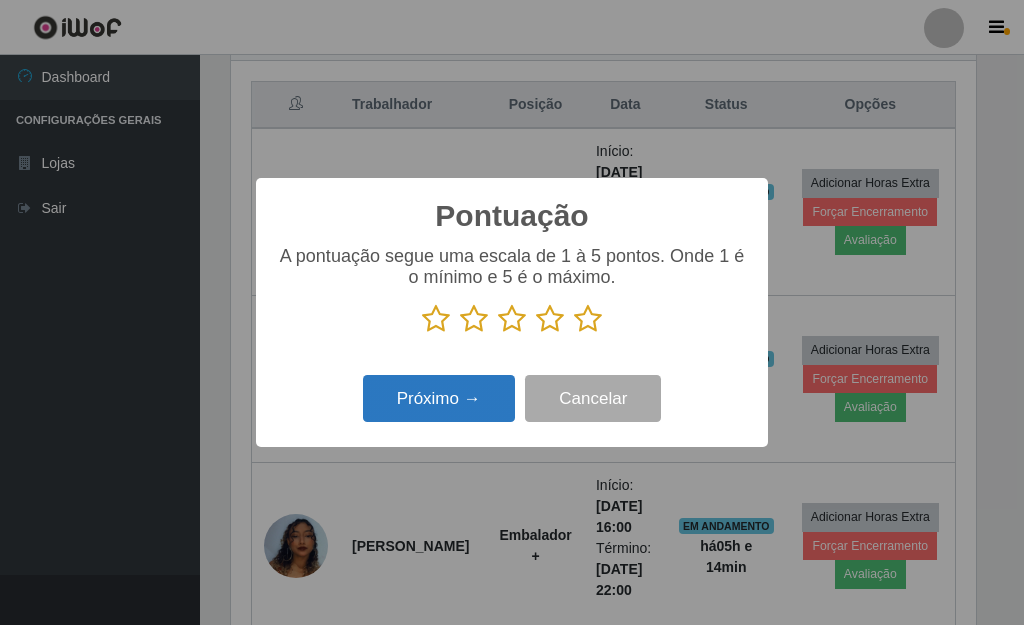 click at bounding box center (574, 334) 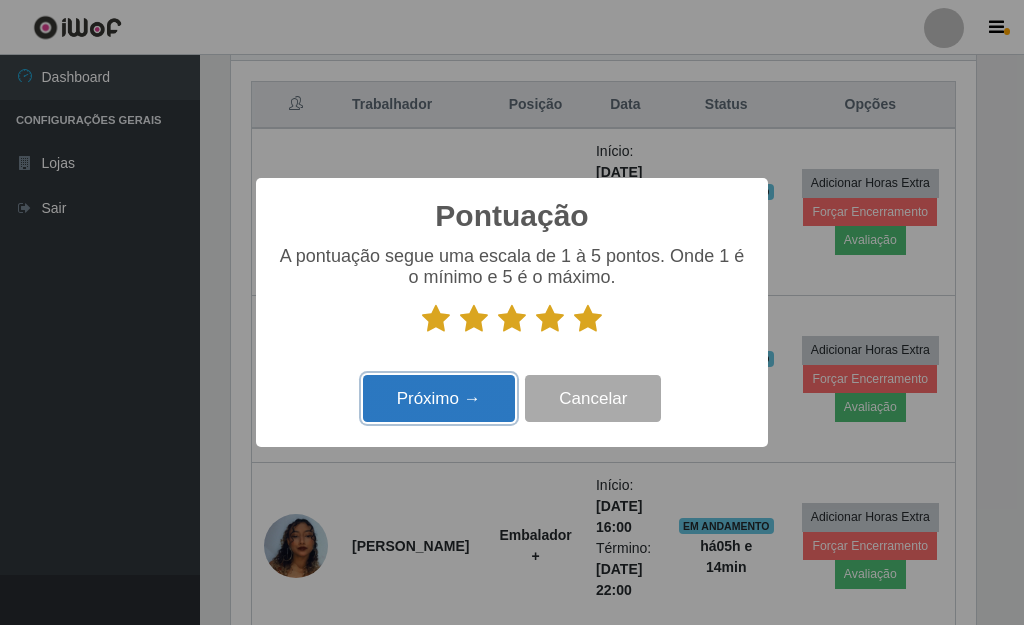 click on "Próximo →" at bounding box center (439, 398) 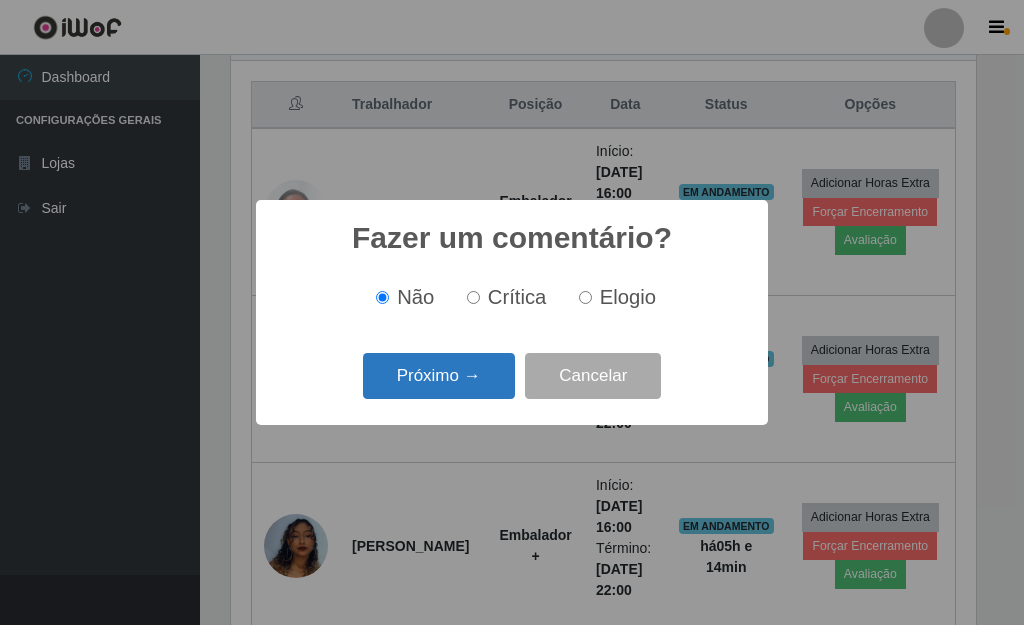 click on "Próximo →" at bounding box center (439, 376) 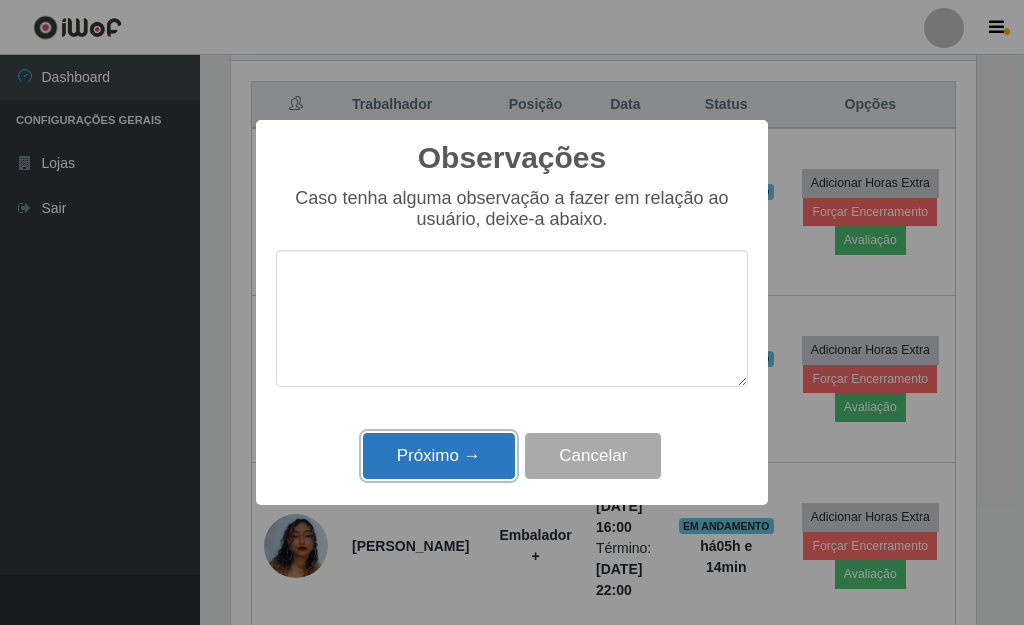 click on "Próximo →" at bounding box center (439, 456) 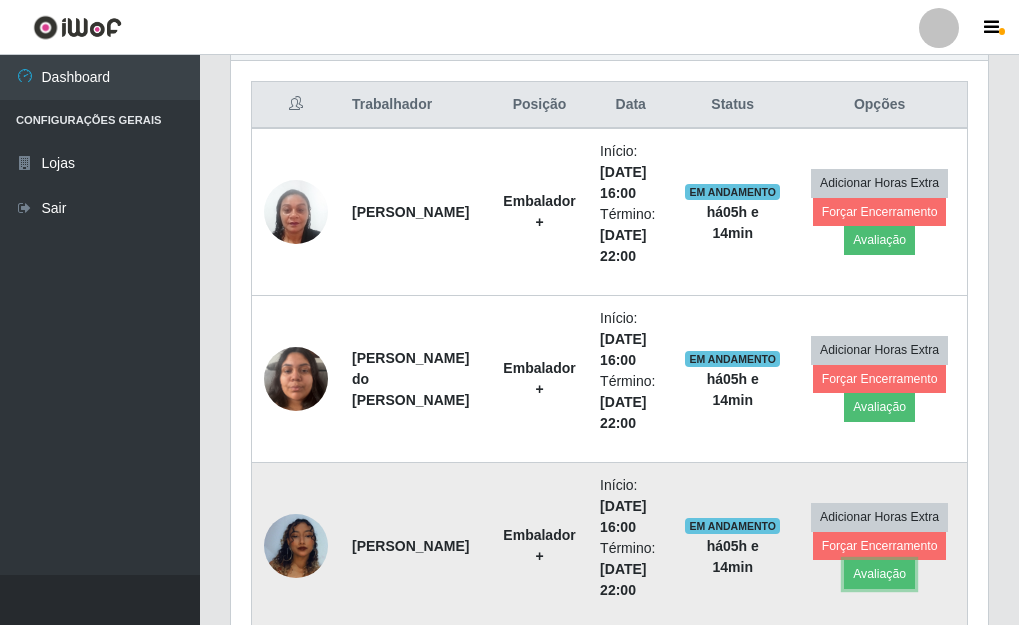 scroll, scrollTop: 999585, scrollLeft: 999243, axis: both 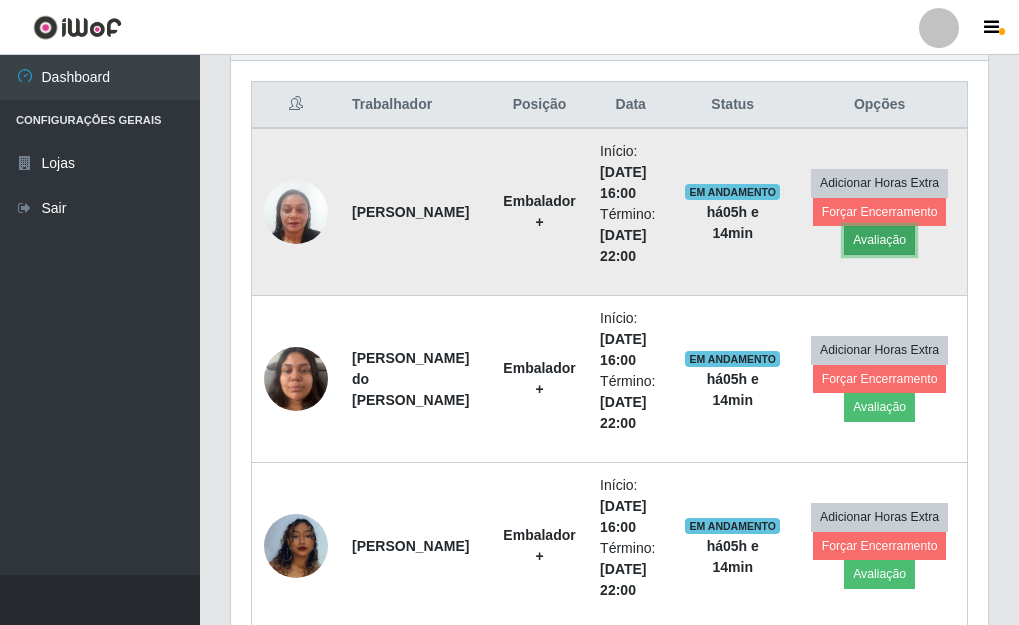 click on "Avaliação" at bounding box center (879, 240) 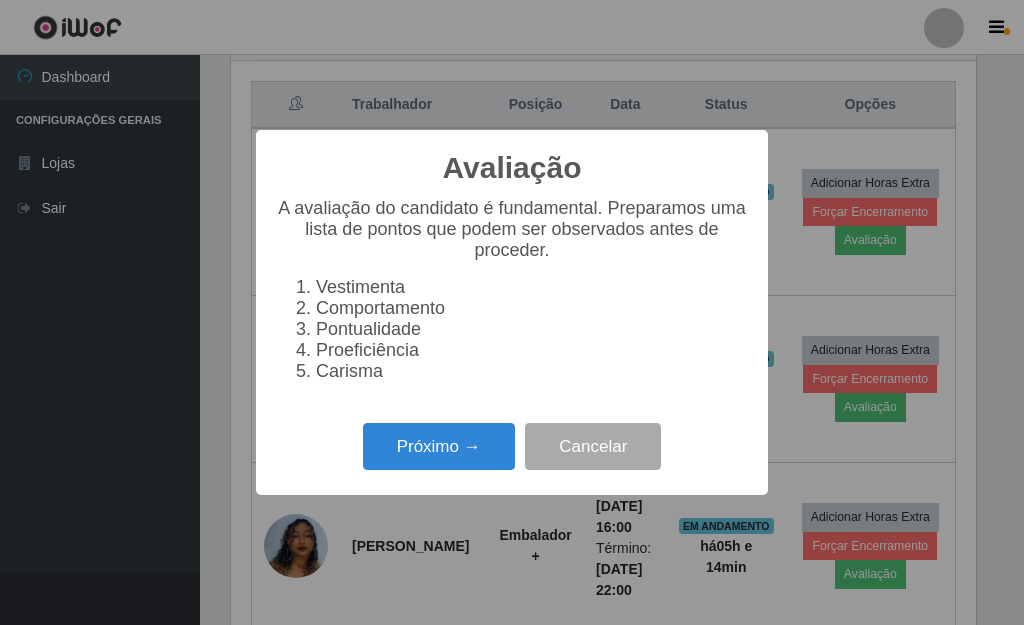 scroll, scrollTop: 999585, scrollLeft: 999255, axis: both 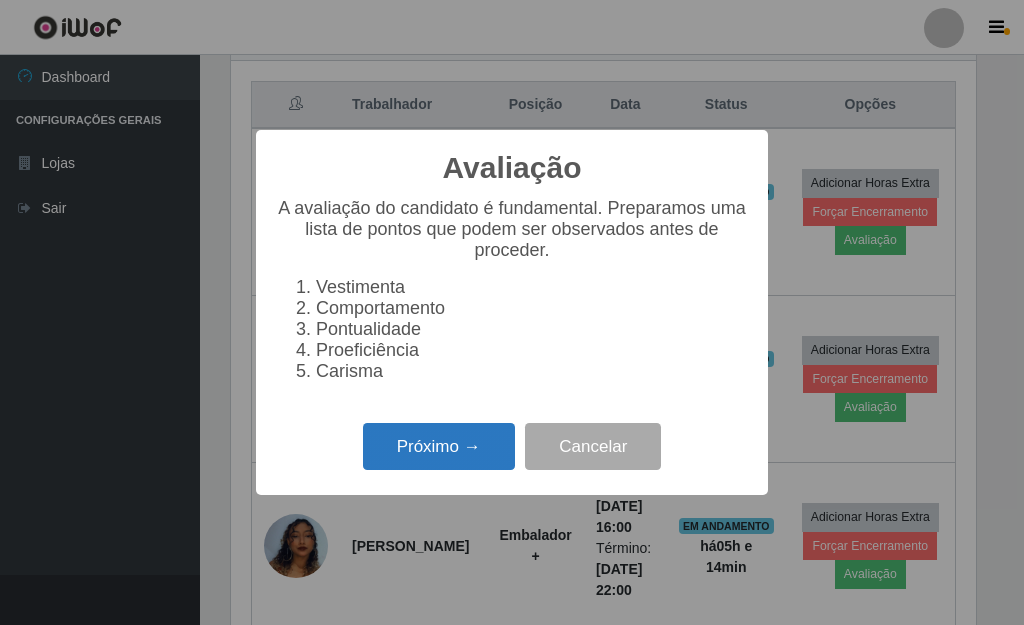 click on "Próximo →" at bounding box center [439, 446] 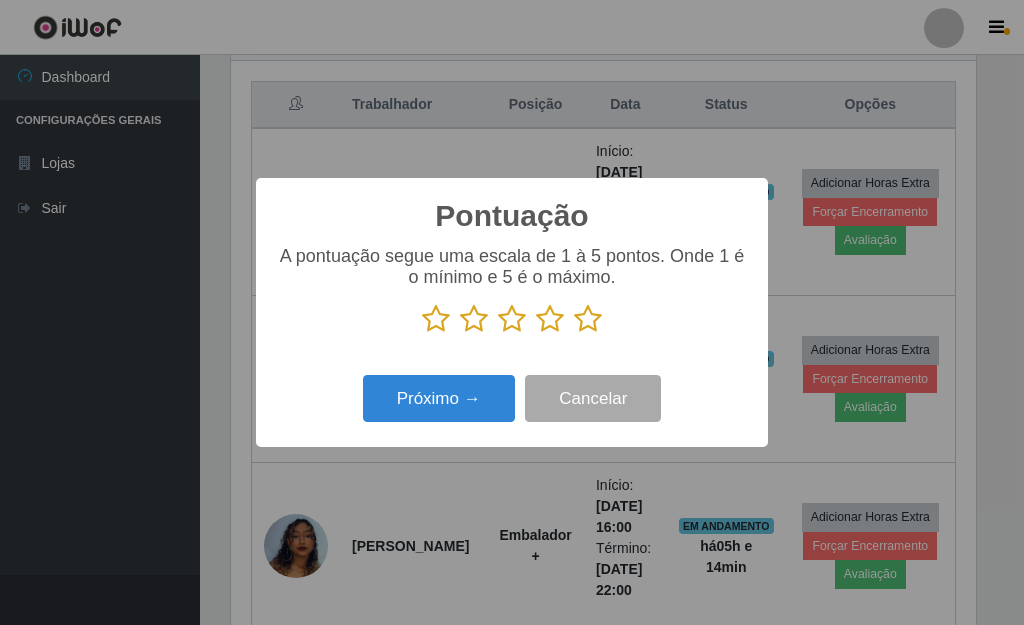 click at bounding box center [588, 319] 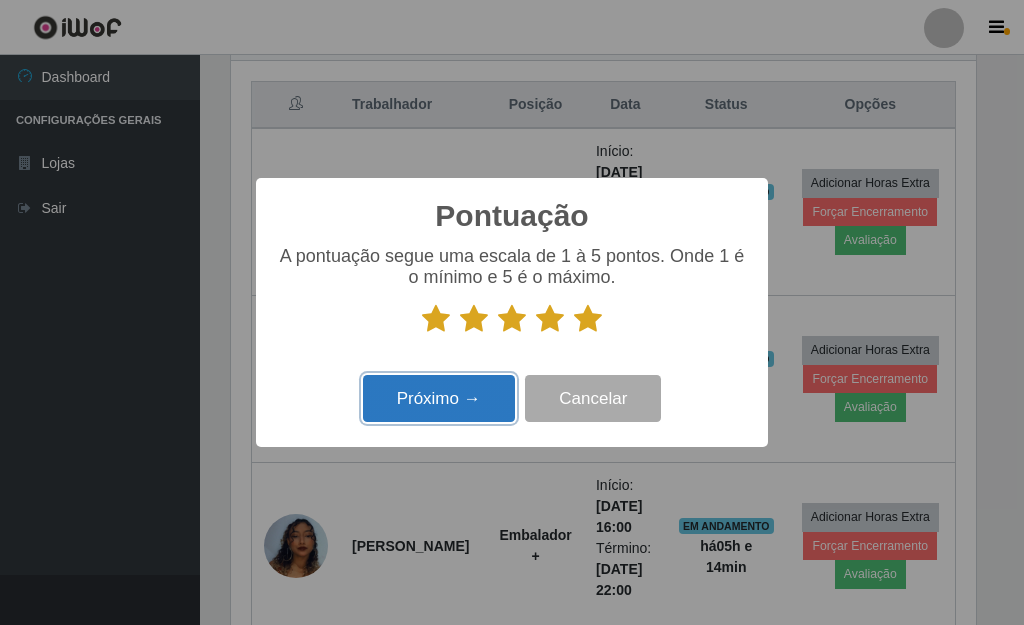 click on "Próximo →" at bounding box center (439, 398) 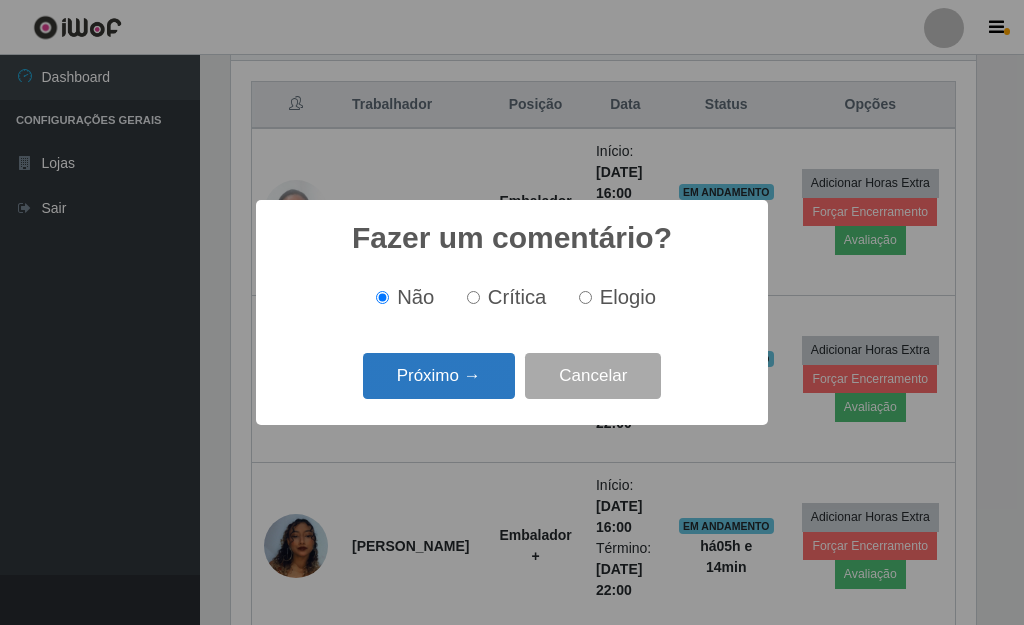 click on "Próximo →" at bounding box center (439, 376) 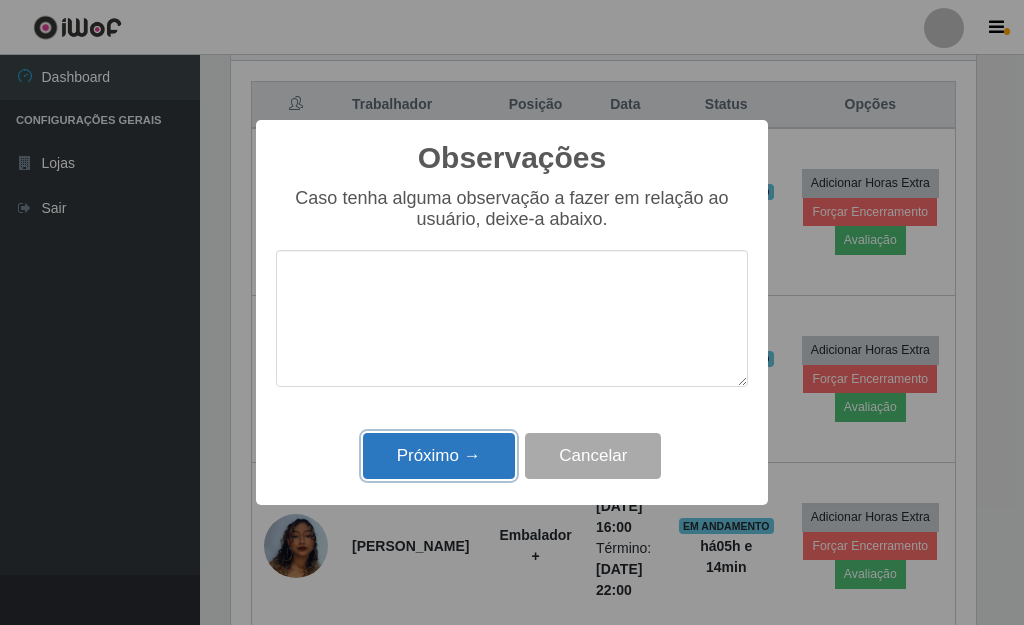 click on "Próximo →" at bounding box center (439, 456) 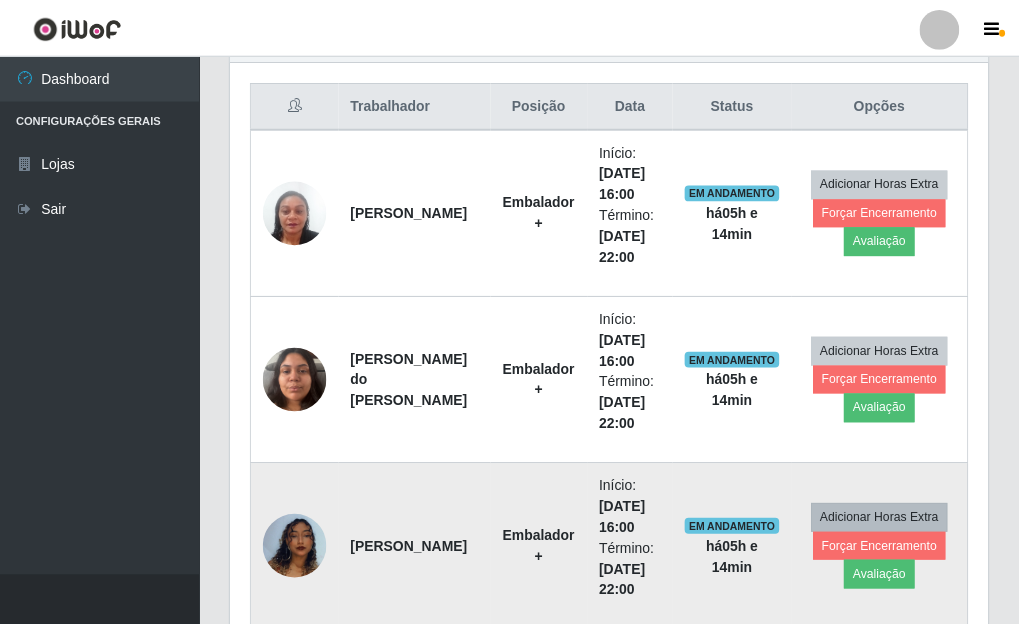 scroll, scrollTop: 999585, scrollLeft: 999243, axis: both 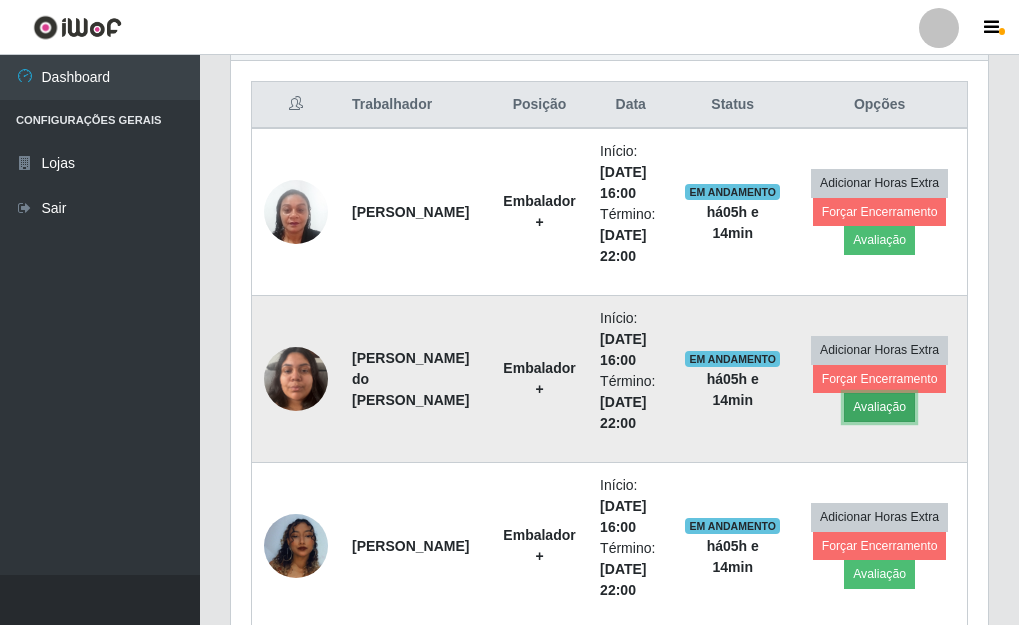 click on "Avaliação" at bounding box center [879, 407] 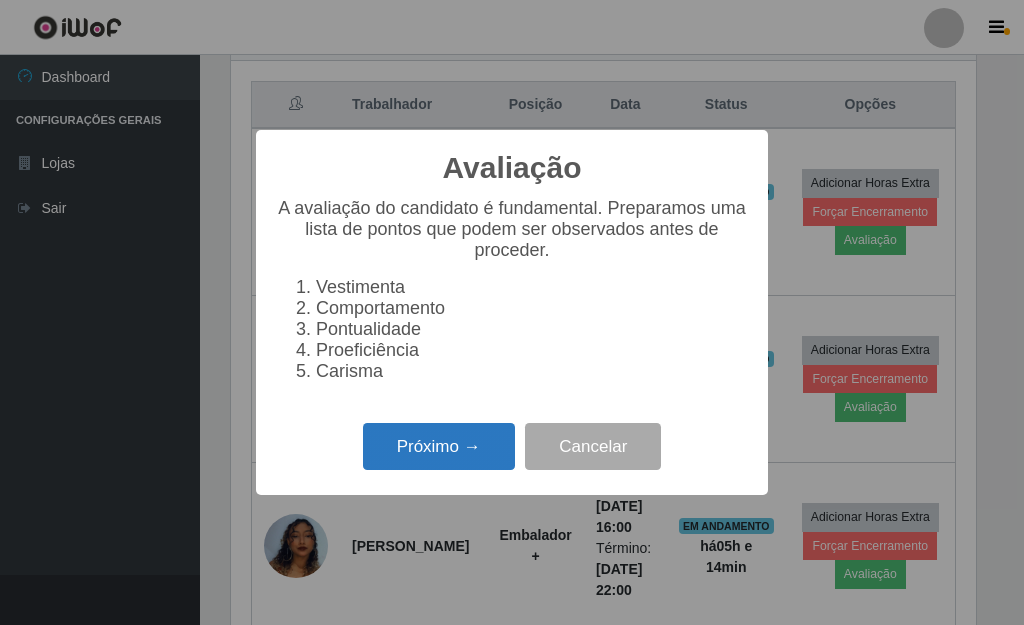 click on "Próximo →" at bounding box center (439, 446) 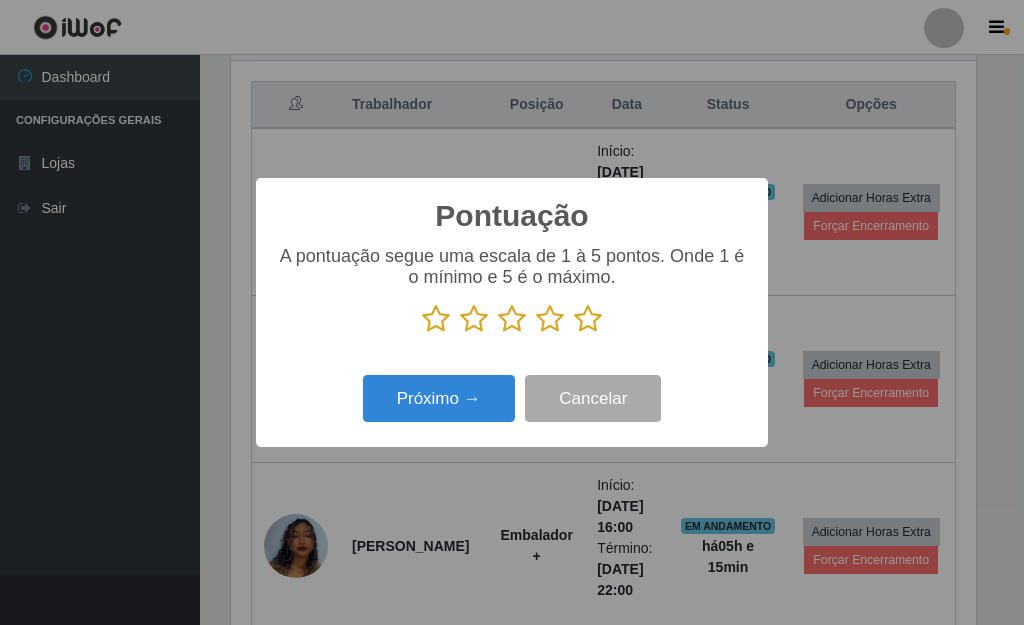 drag, startPoint x: 587, startPoint y: 319, endPoint x: 571, endPoint y: 334, distance: 21.931713 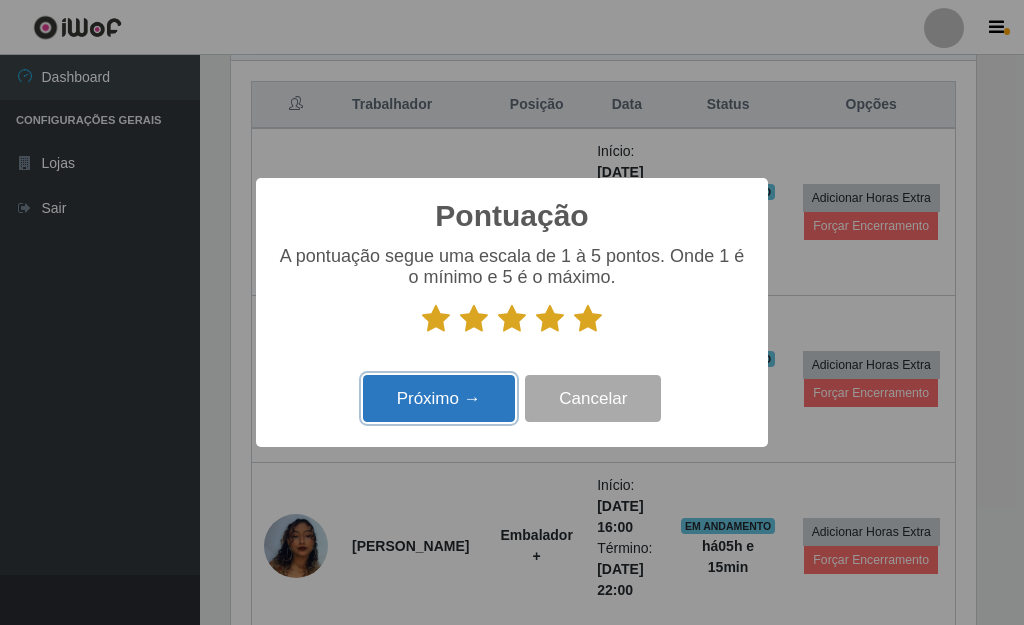 click on "Próximo →" at bounding box center [439, 398] 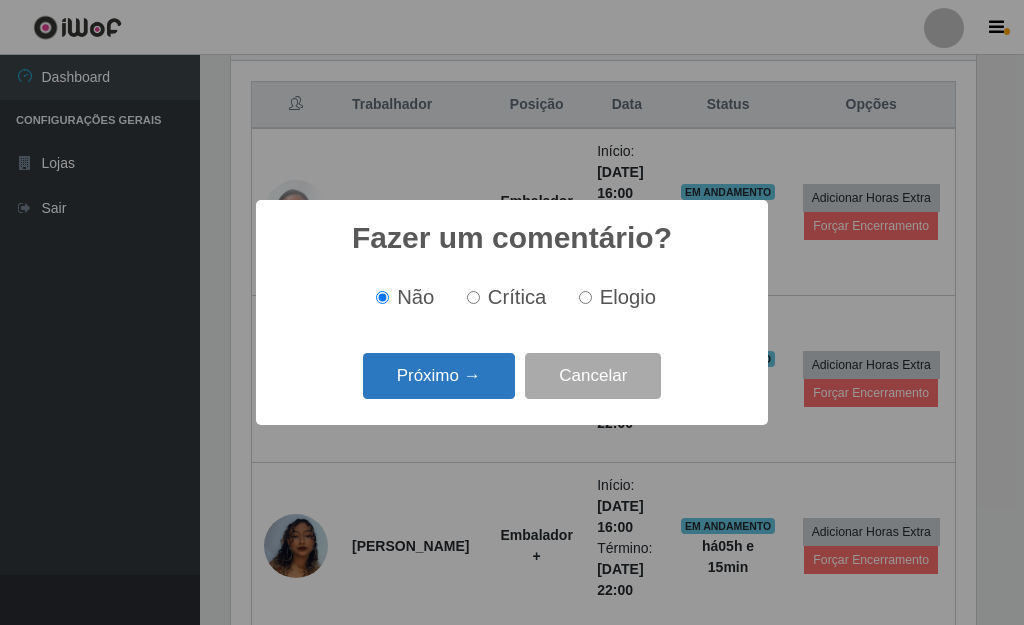 click on "Próximo →" at bounding box center (439, 376) 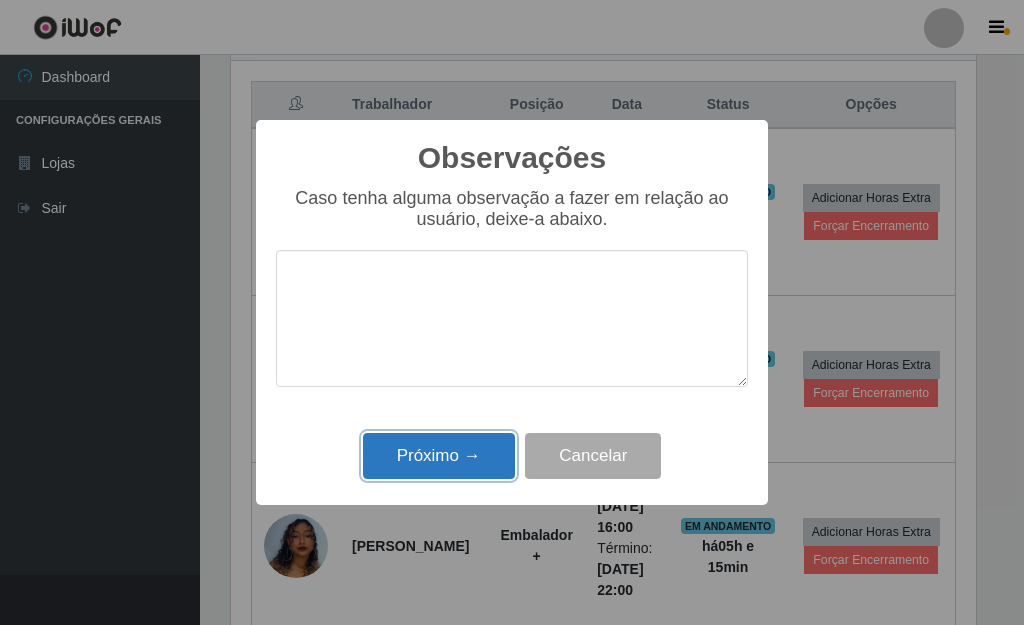 click on "Próximo →" at bounding box center [439, 456] 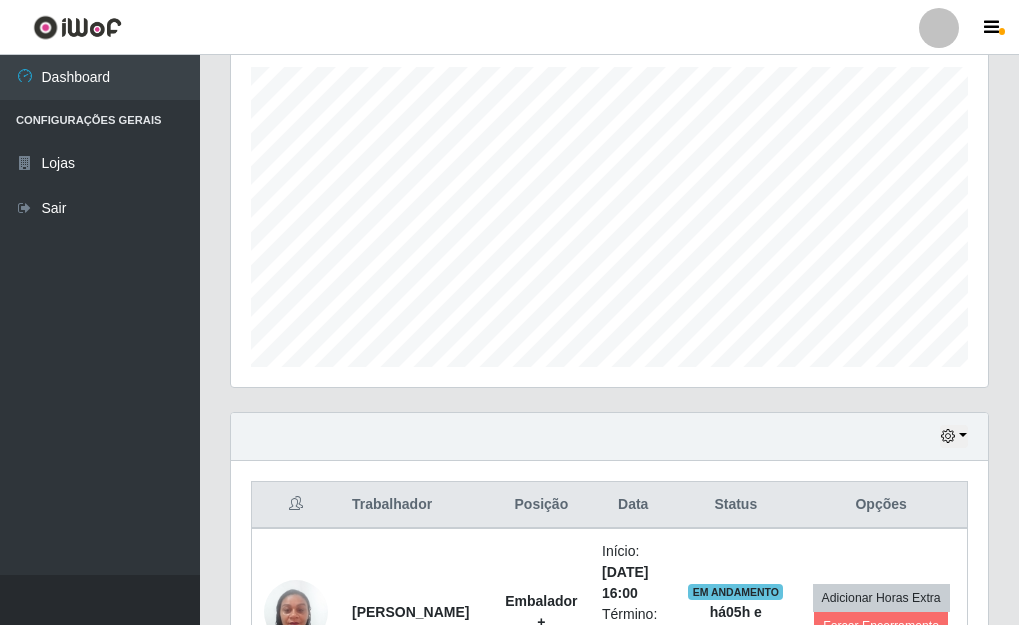 scroll, scrollTop: 848, scrollLeft: 0, axis: vertical 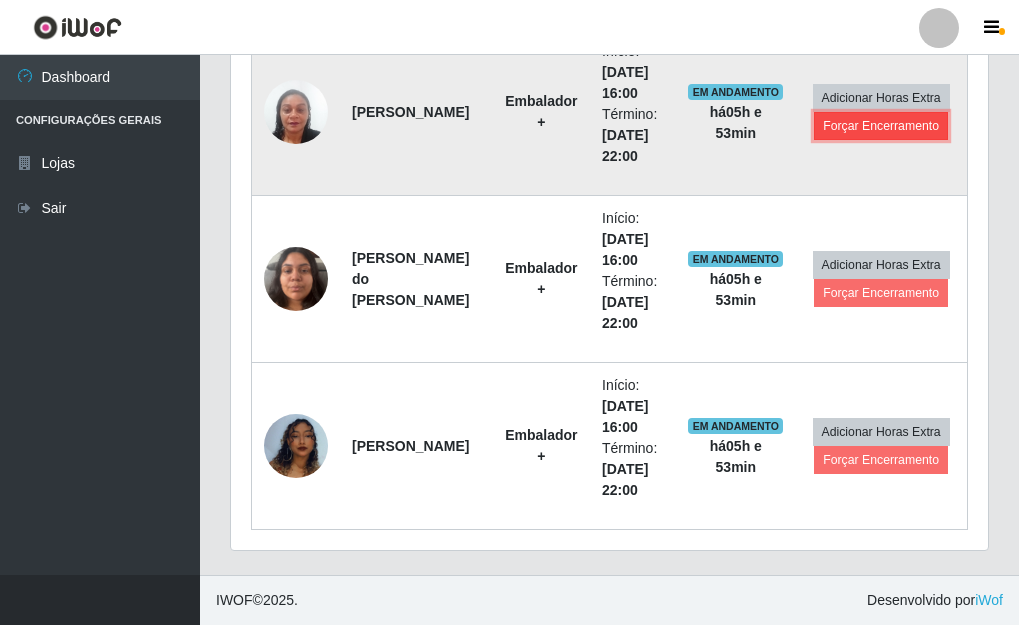 click on "Forçar Encerramento" at bounding box center [881, 126] 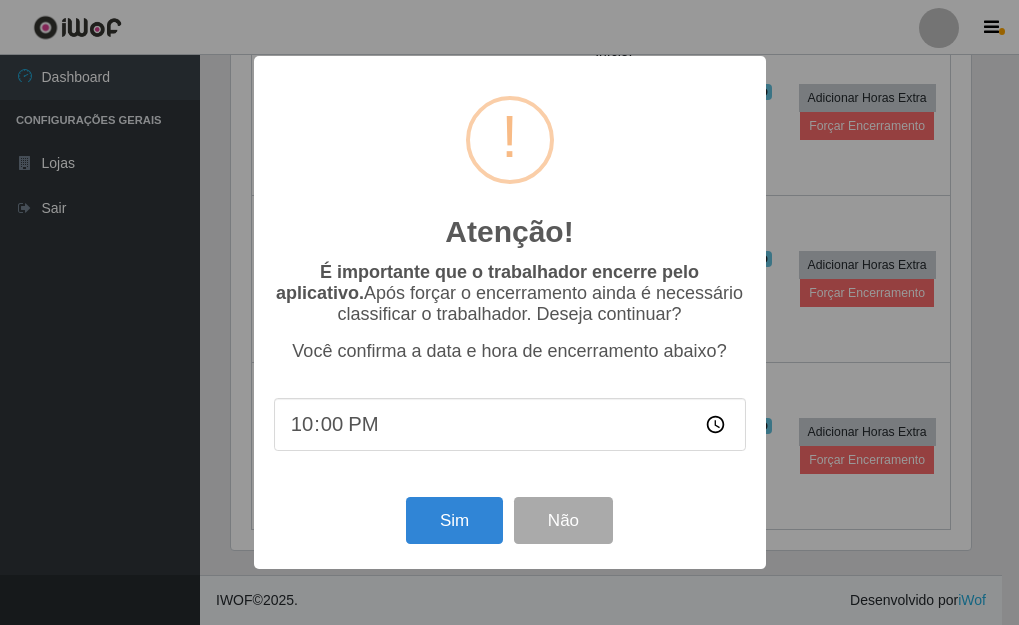 scroll, scrollTop: 999585, scrollLeft: 999255, axis: both 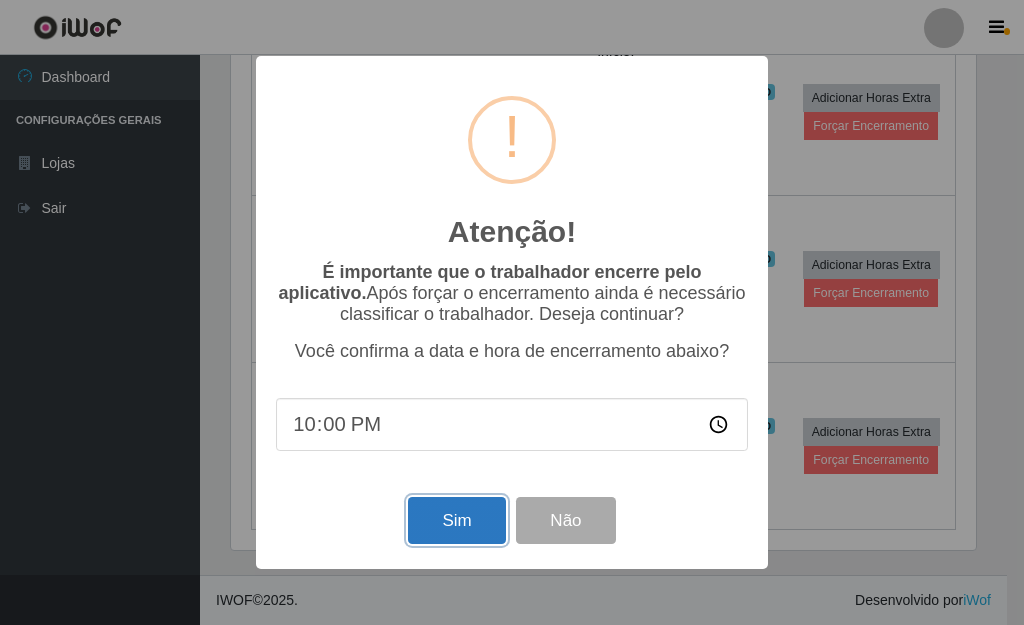 click on "Sim" at bounding box center (456, 520) 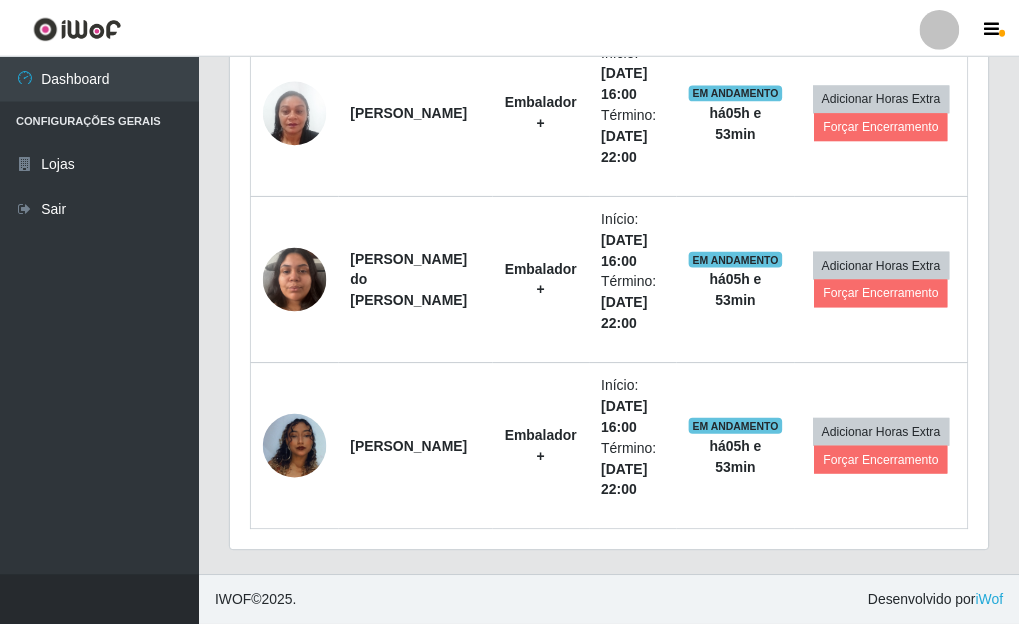 scroll, scrollTop: 999585, scrollLeft: 999243, axis: both 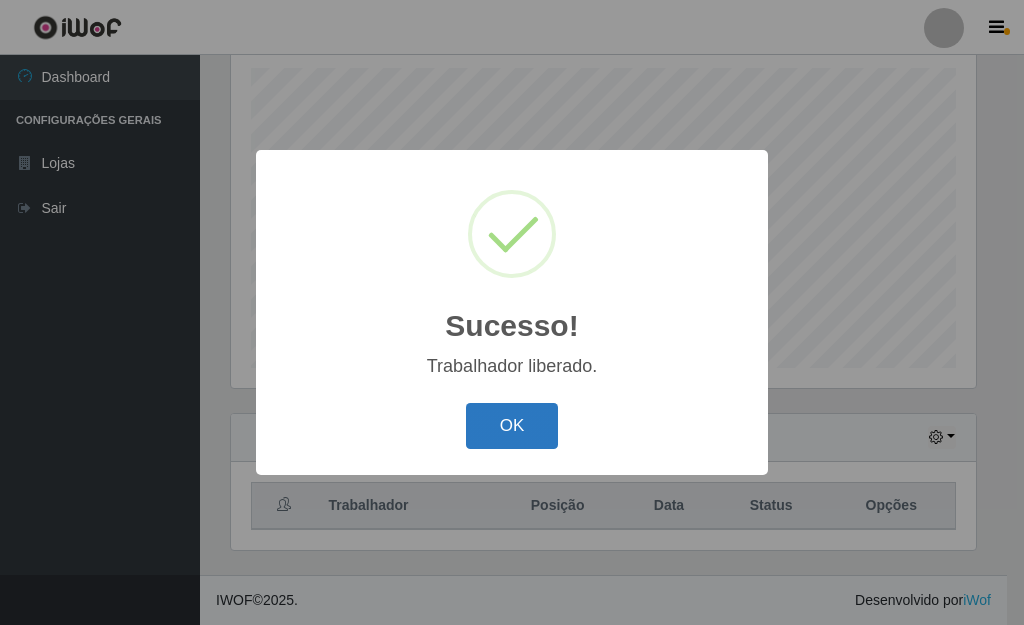 click on "OK" at bounding box center (512, 426) 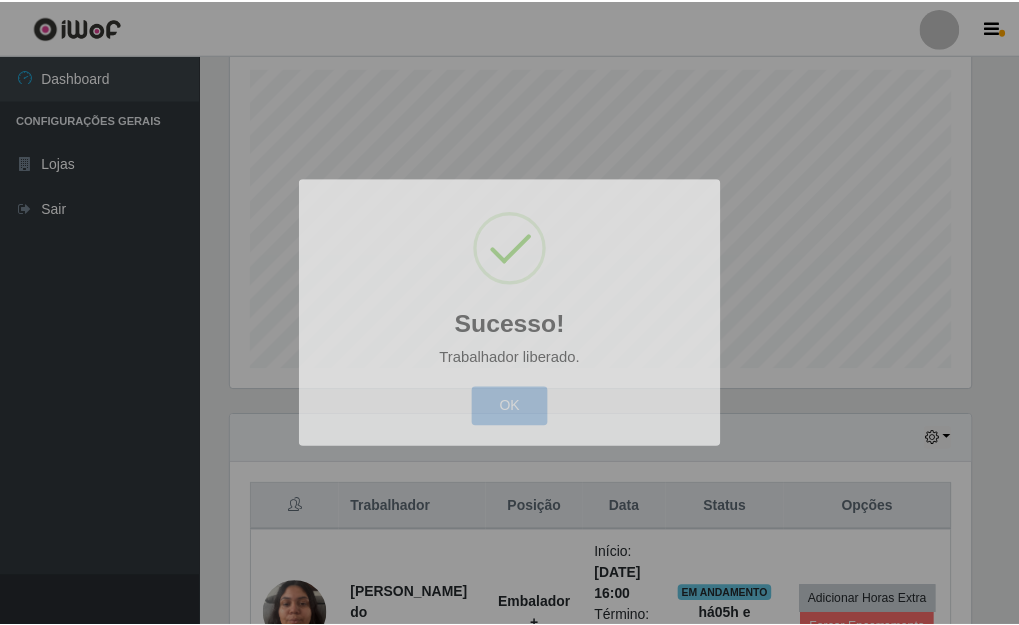 scroll, scrollTop: 999585, scrollLeft: 999243, axis: both 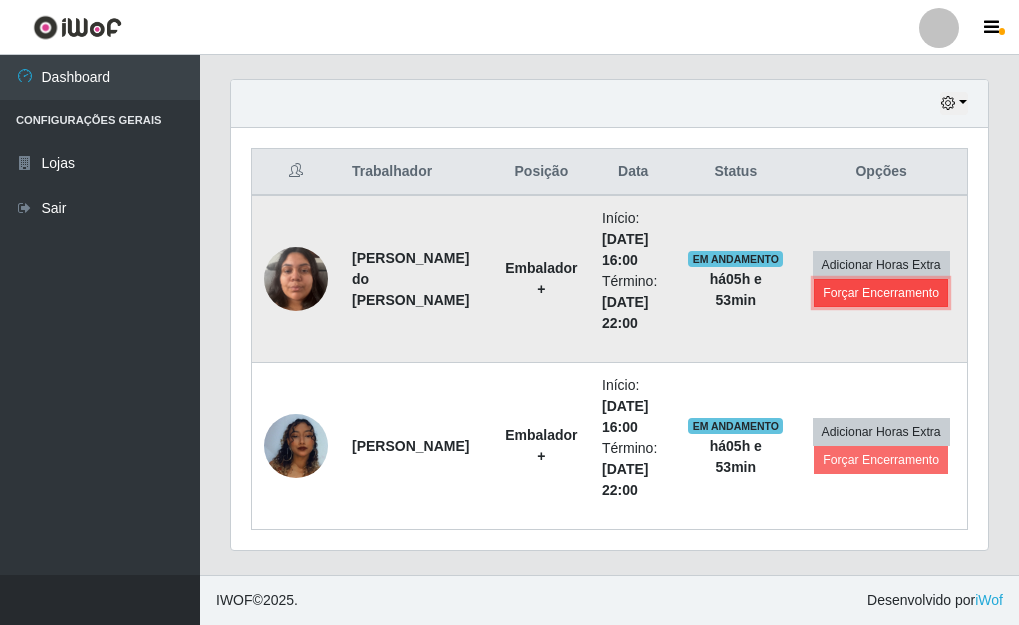 click on "Forçar Encerramento" at bounding box center [881, 293] 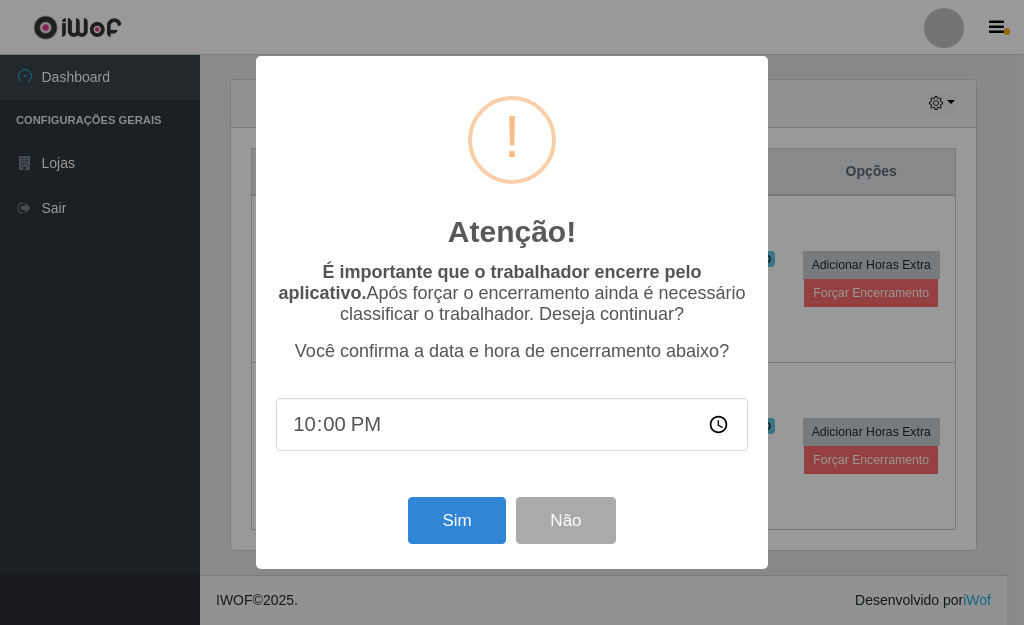 scroll, scrollTop: 999585, scrollLeft: 999255, axis: both 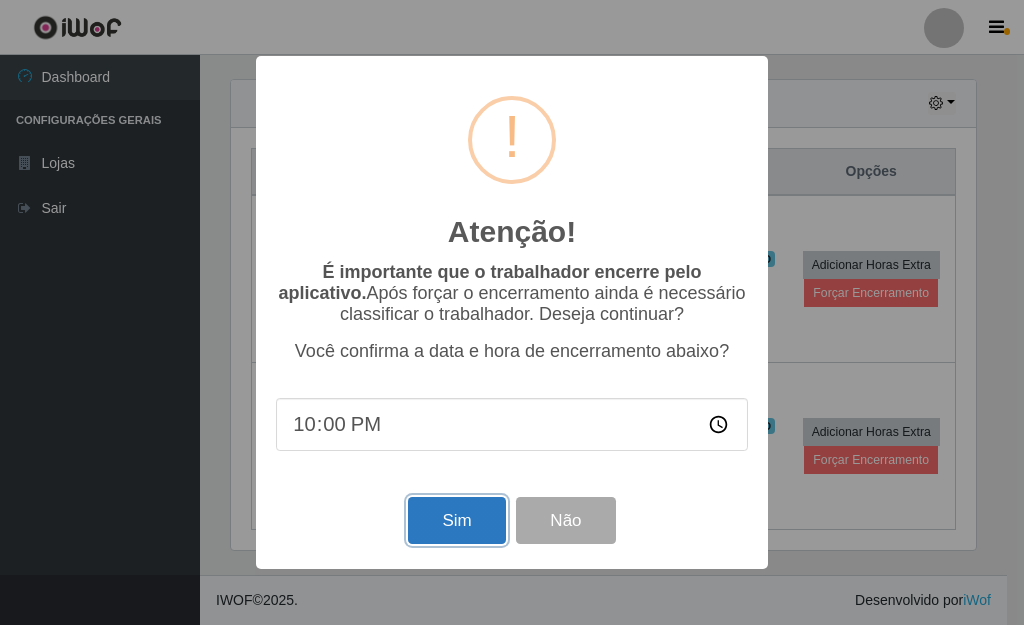 click on "Sim" at bounding box center (456, 520) 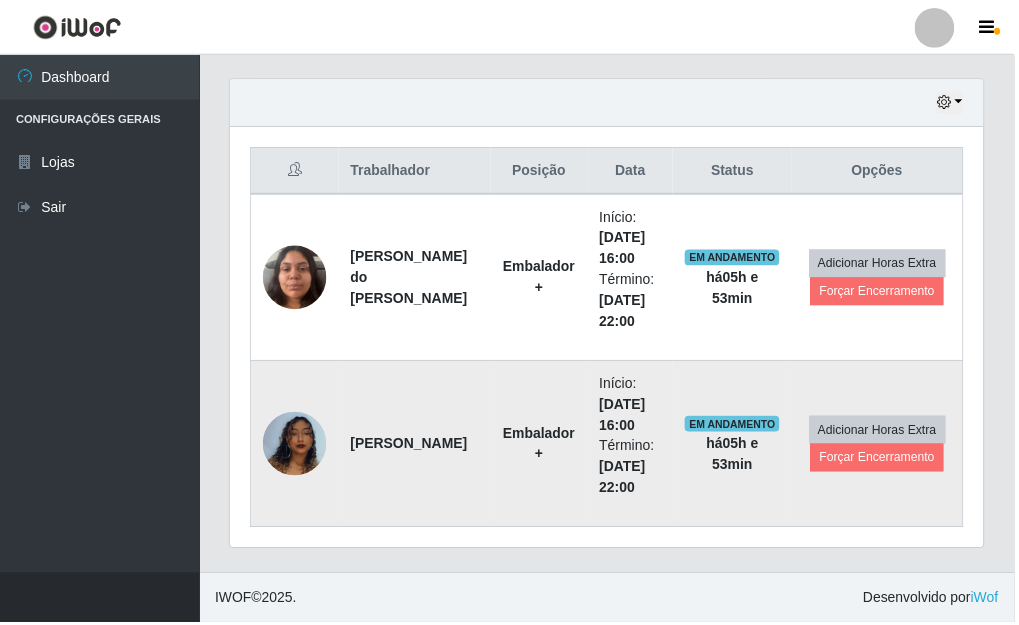 scroll, scrollTop: 999585, scrollLeft: 999243, axis: both 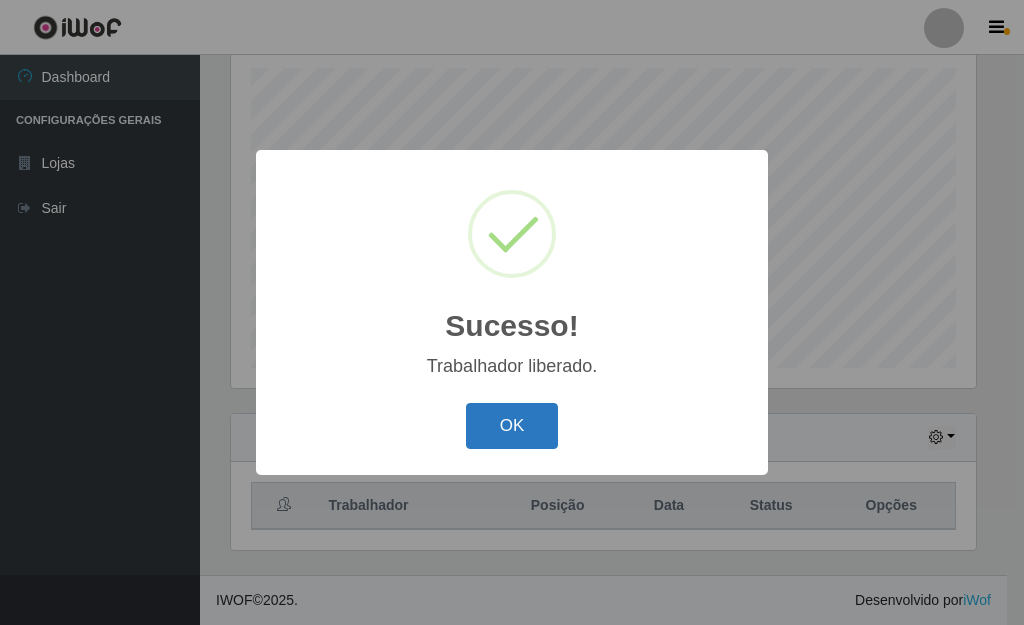 click on "OK" at bounding box center (512, 426) 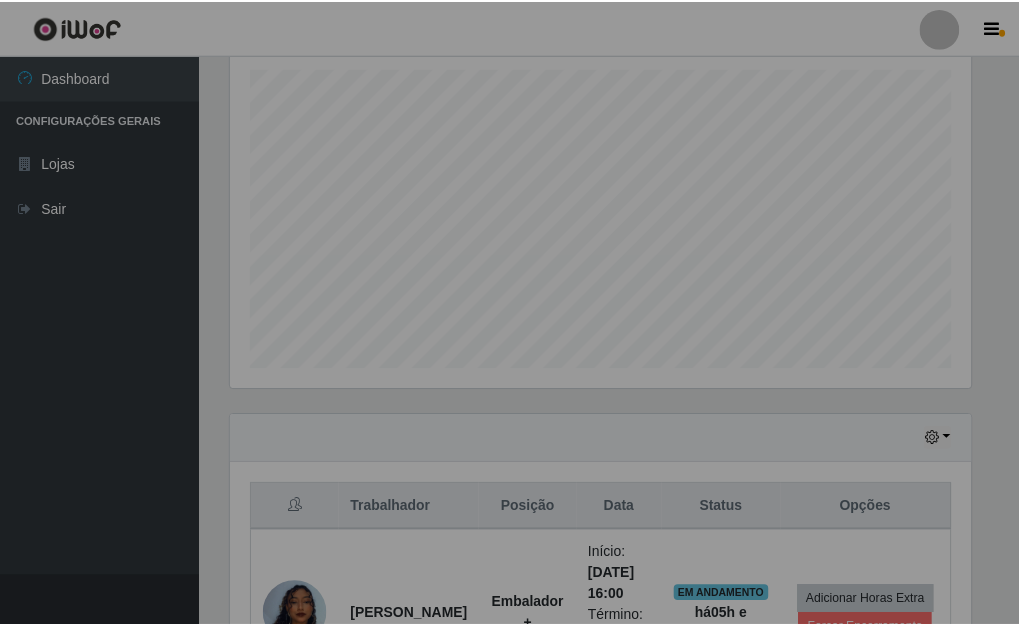 scroll, scrollTop: 999585, scrollLeft: 999243, axis: both 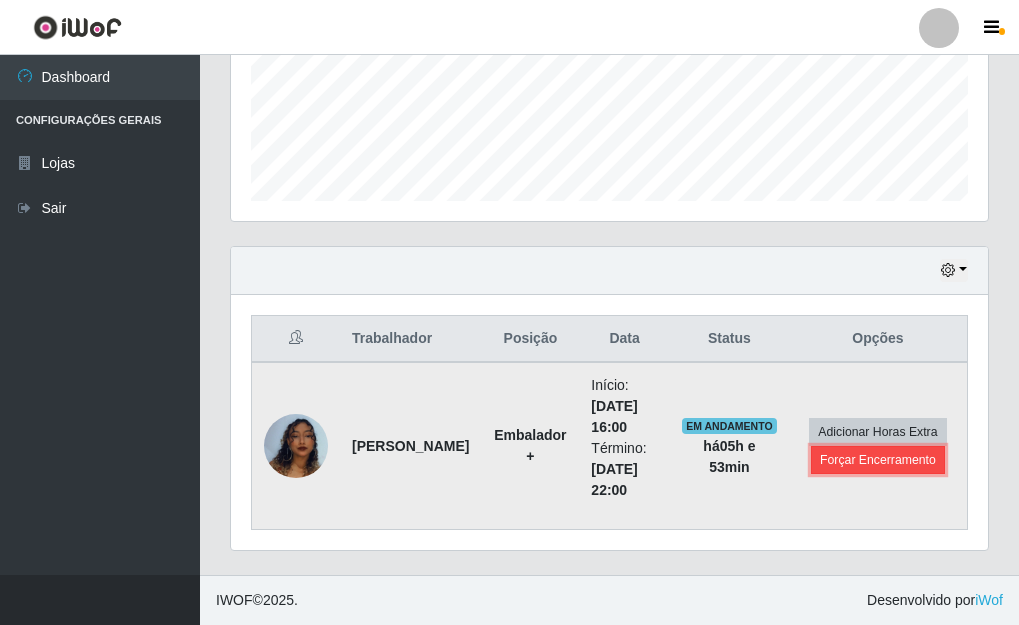 click on "Forçar Encerramento" at bounding box center [878, 460] 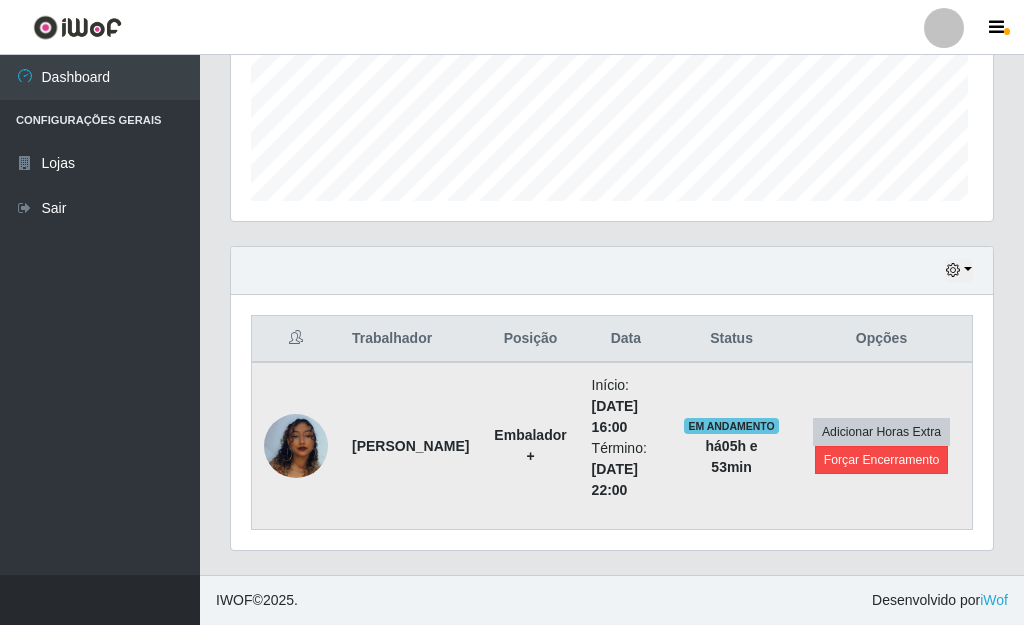 scroll, scrollTop: 999585, scrollLeft: 999255, axis: both 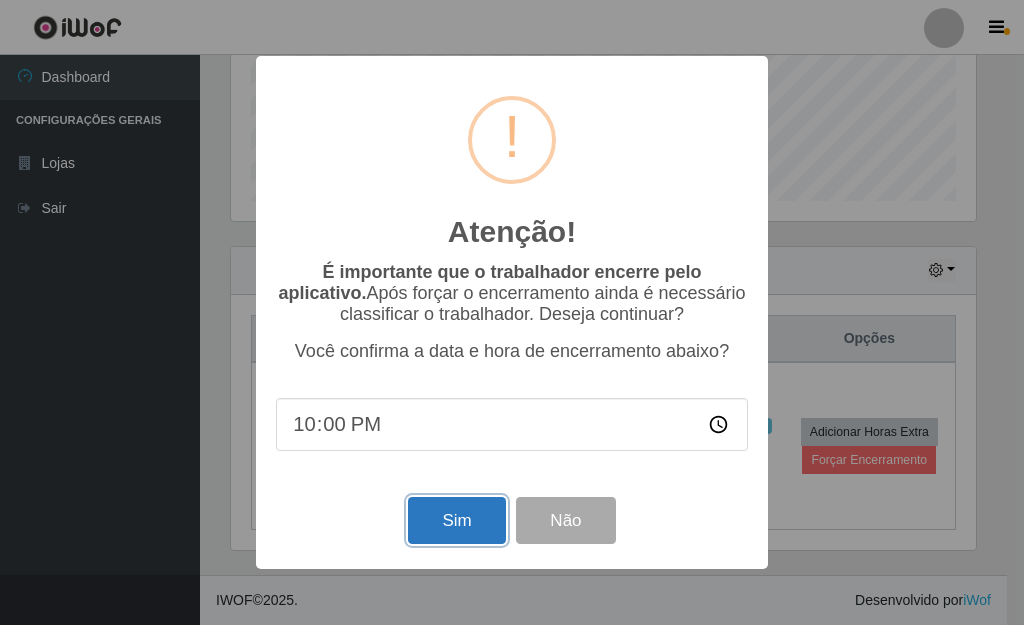 click on "Sim" at bounding box center [456, 520] 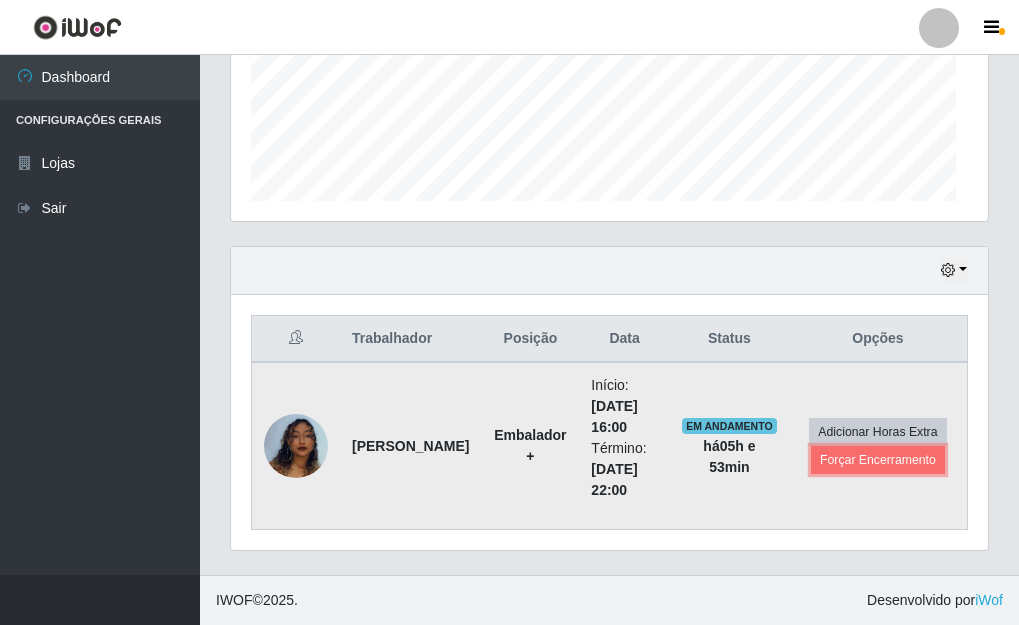 scroll, scrollTop: 999585, scrollLeft: 999243, axis: both 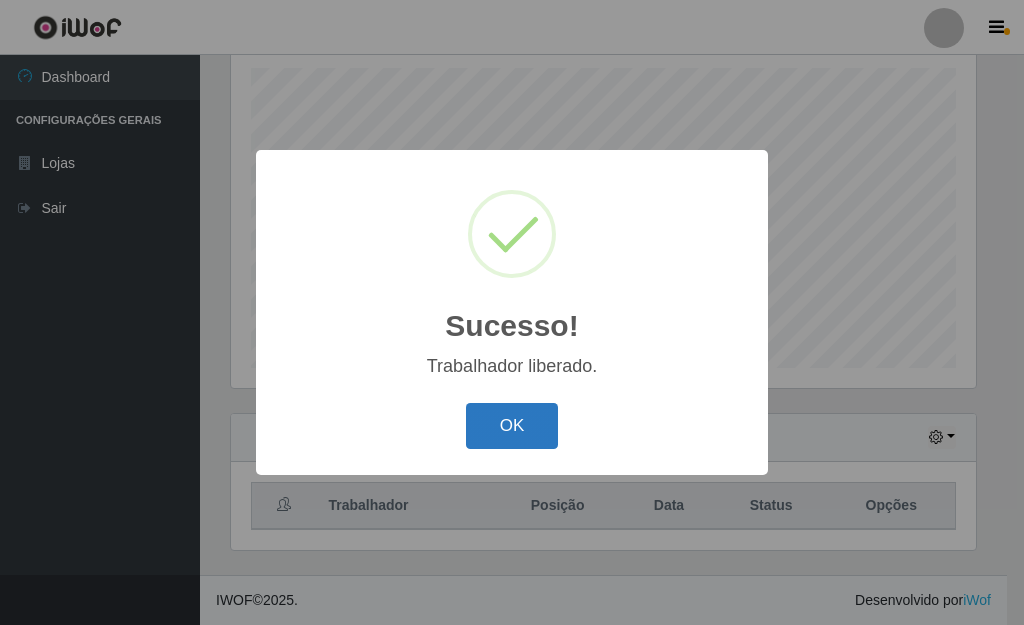 click on "OK" at bounding box center [512, 426] 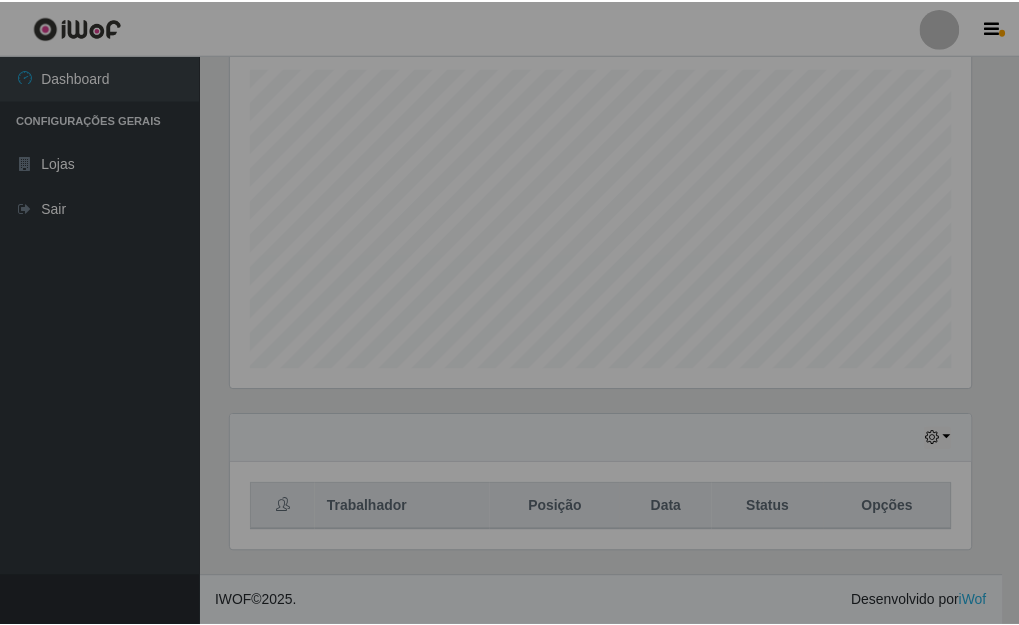 scroll, scrollTop: 999585, scrollLeft: 999243, axis: both 